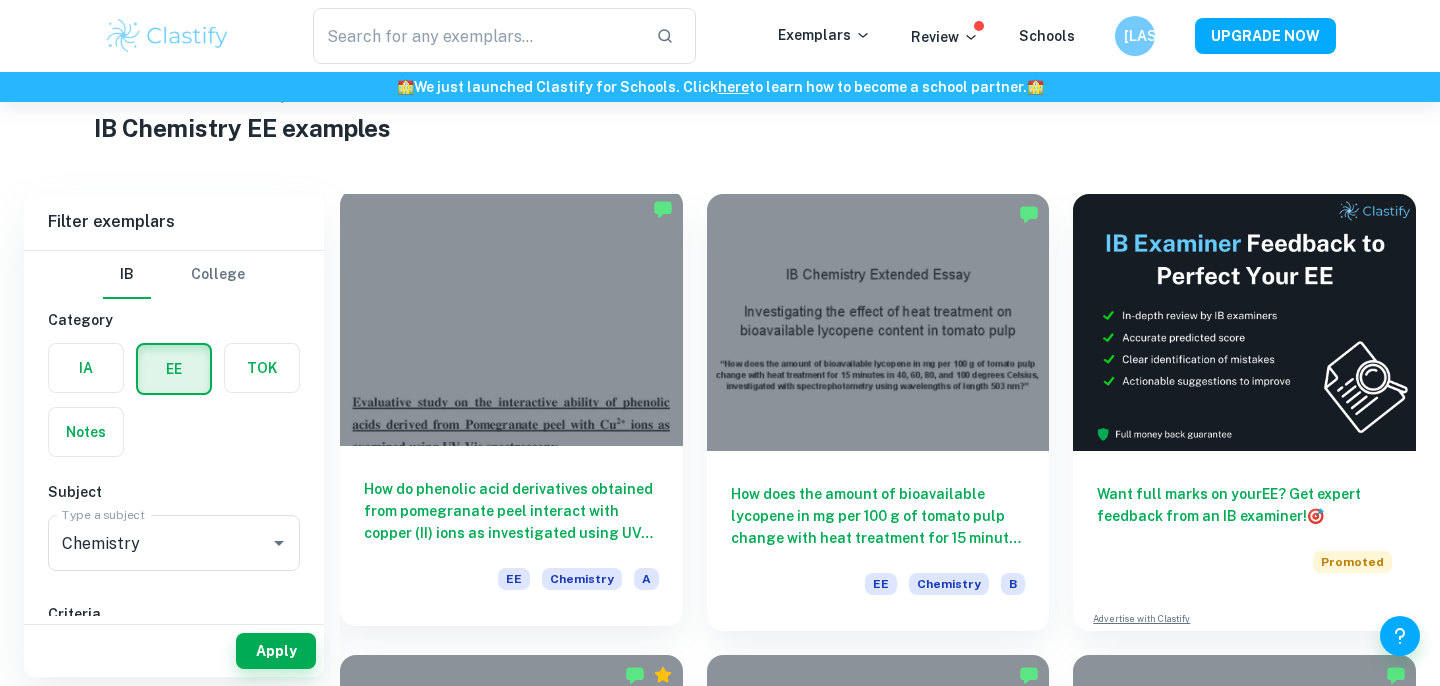 scroll, scrollTop: 121, scrollLeft: 0, axis: vertical 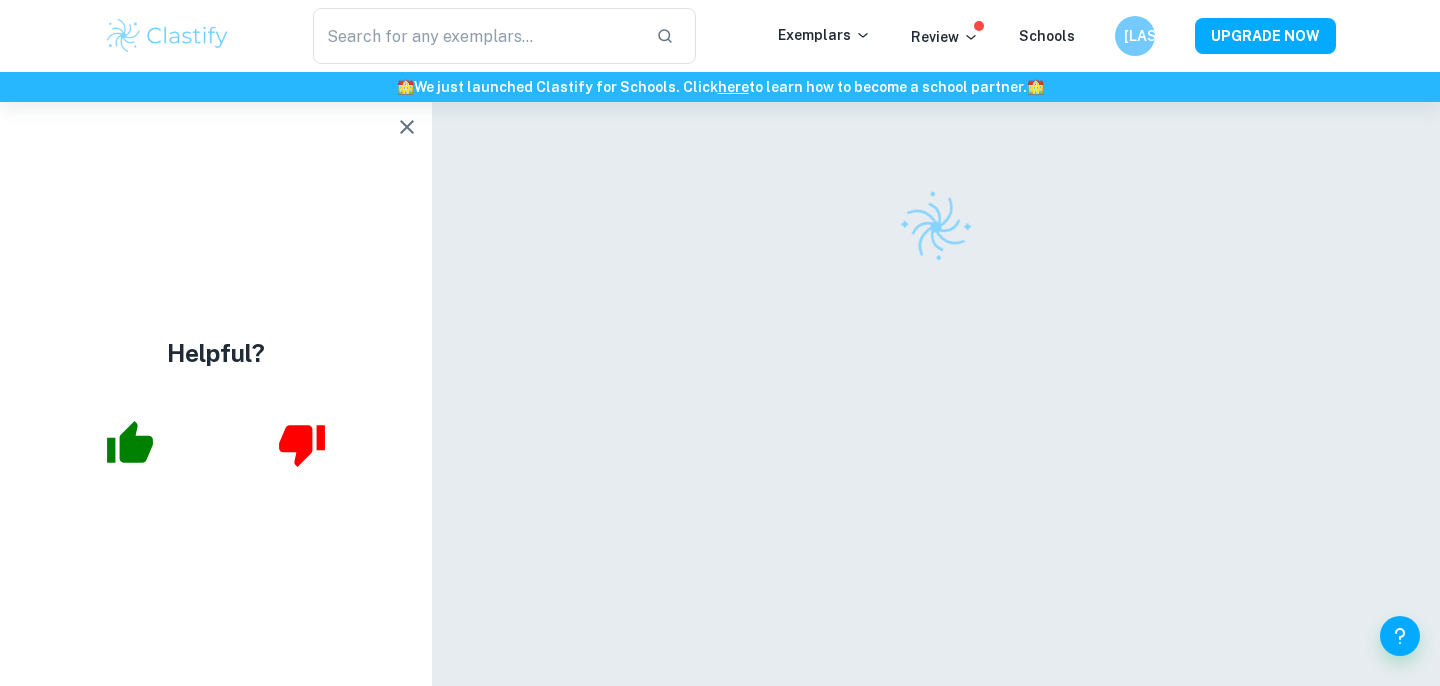 click 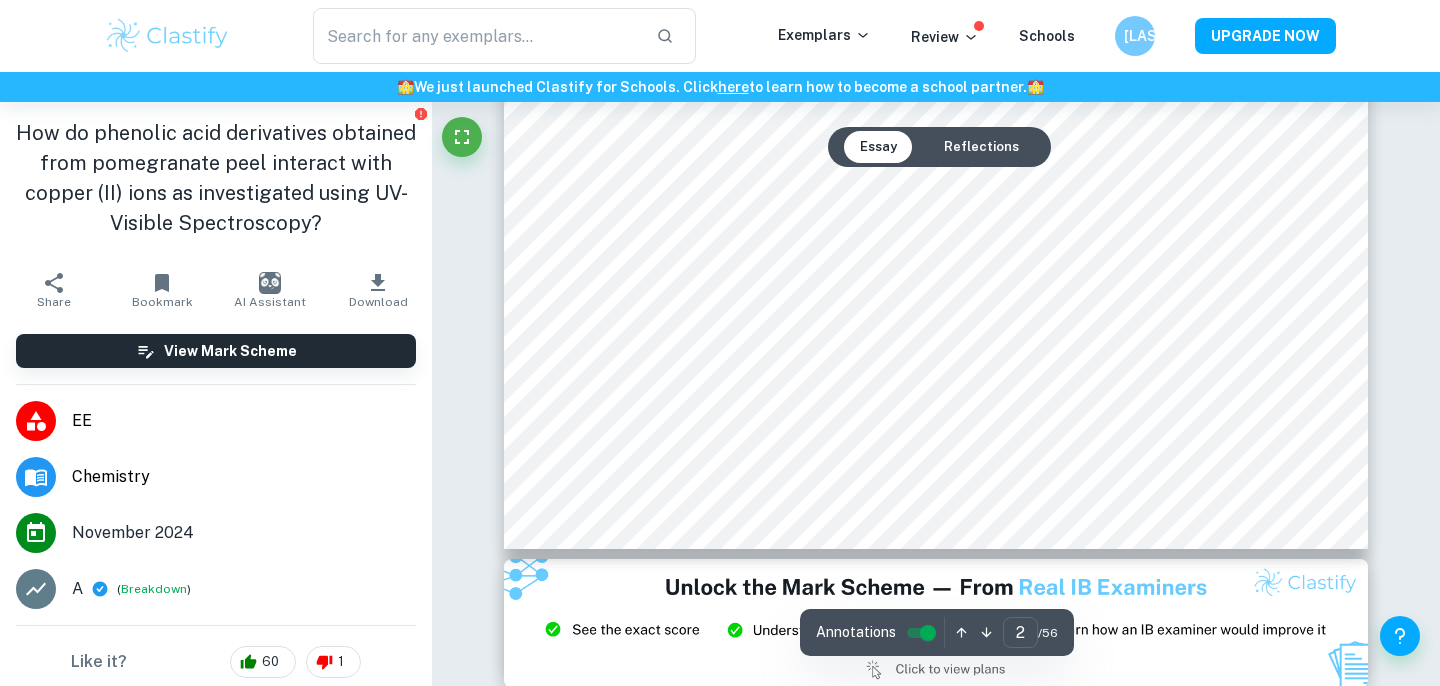 scroll, scrollTop: 2018, scrollLeft: 0, axis: vertical 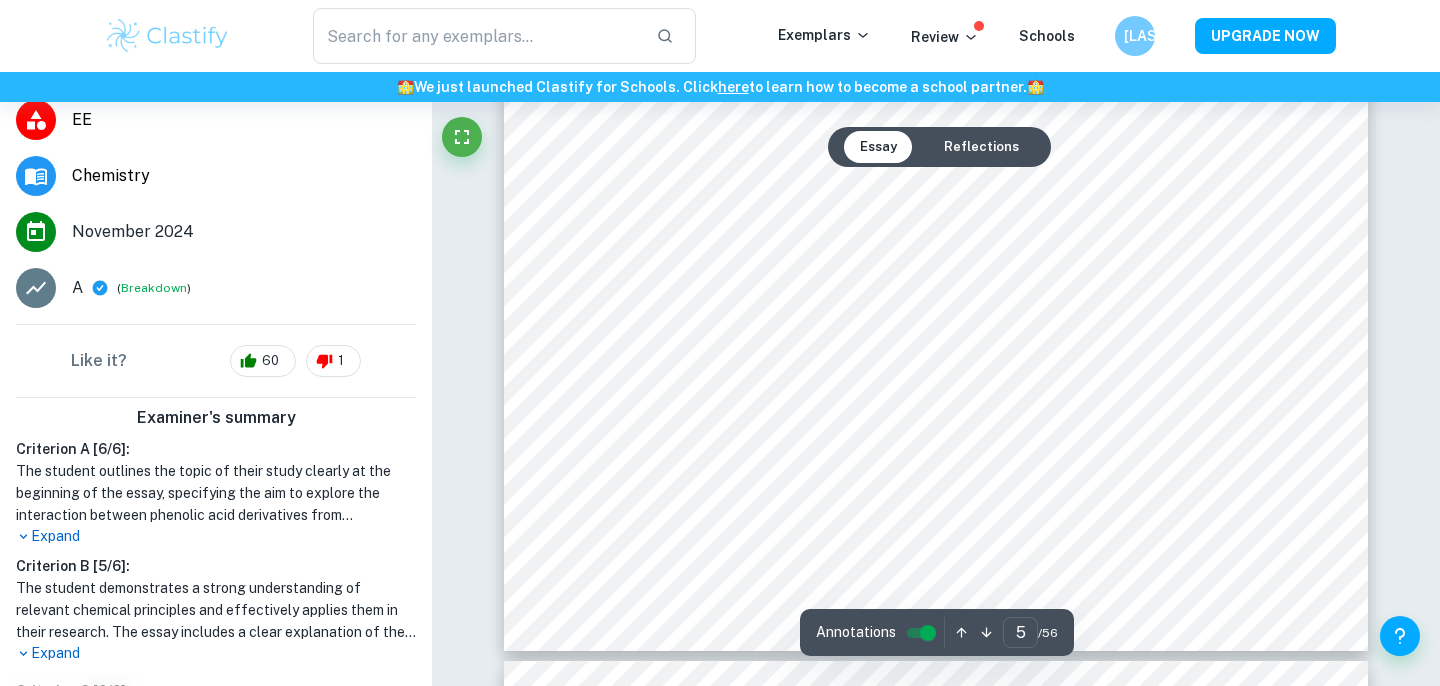 type on "6" 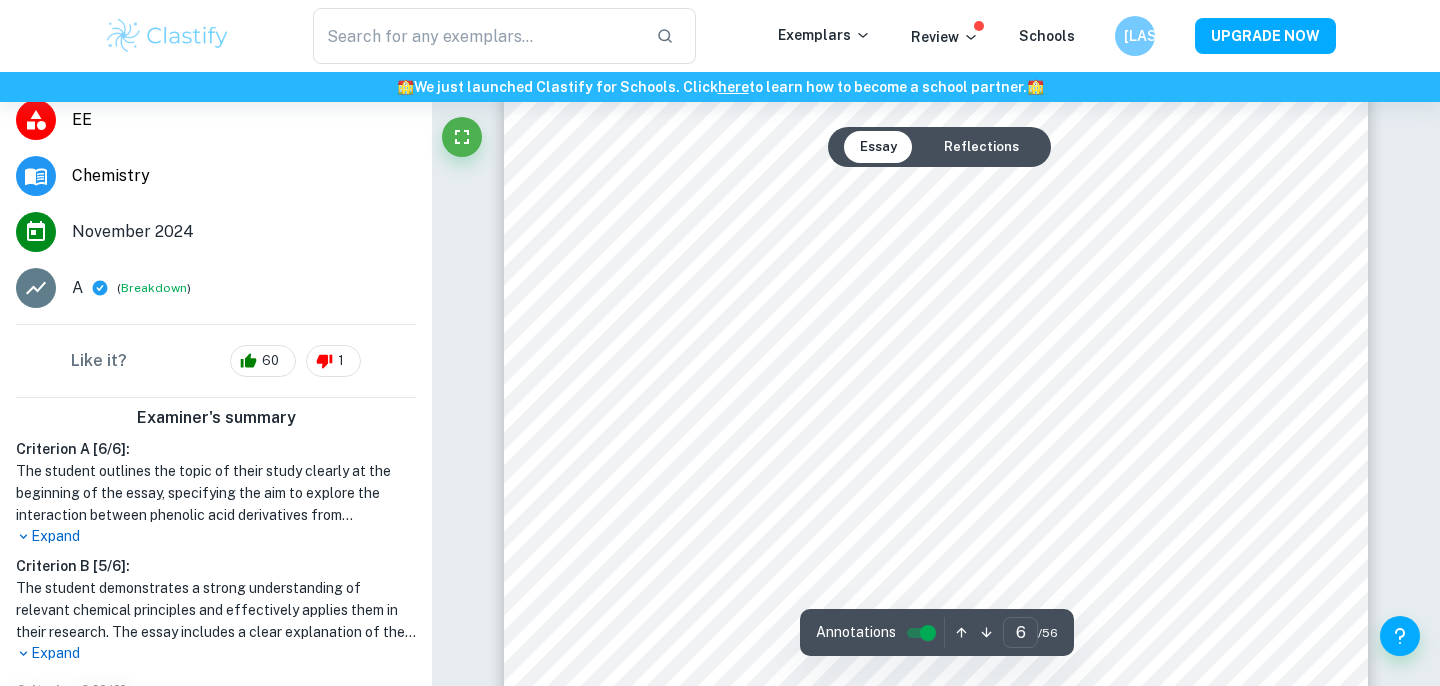 scroll, scrollTop: 6515, scrollLeft: 0, axis: vertical 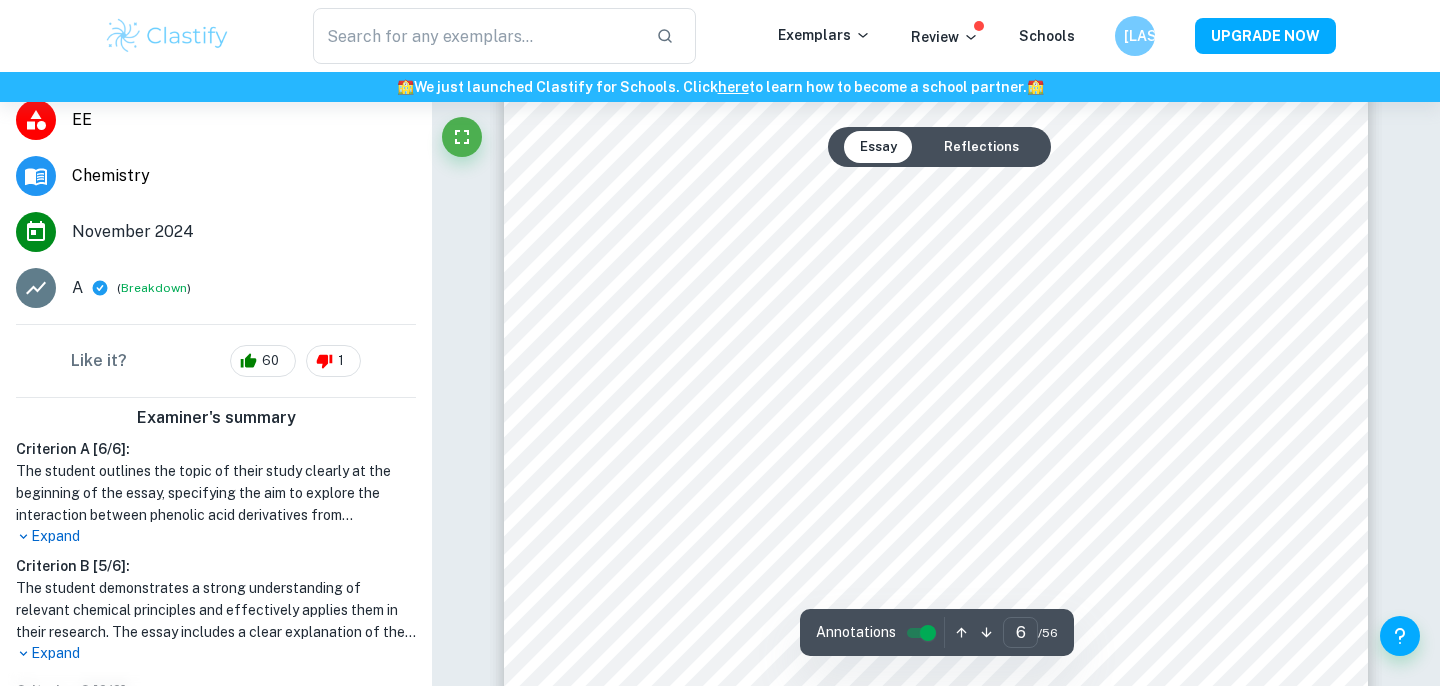 drag, startPoint x: 712, startPoint y: 219, endPoint x: 703, endPoint y: 200, distance: 21.023796 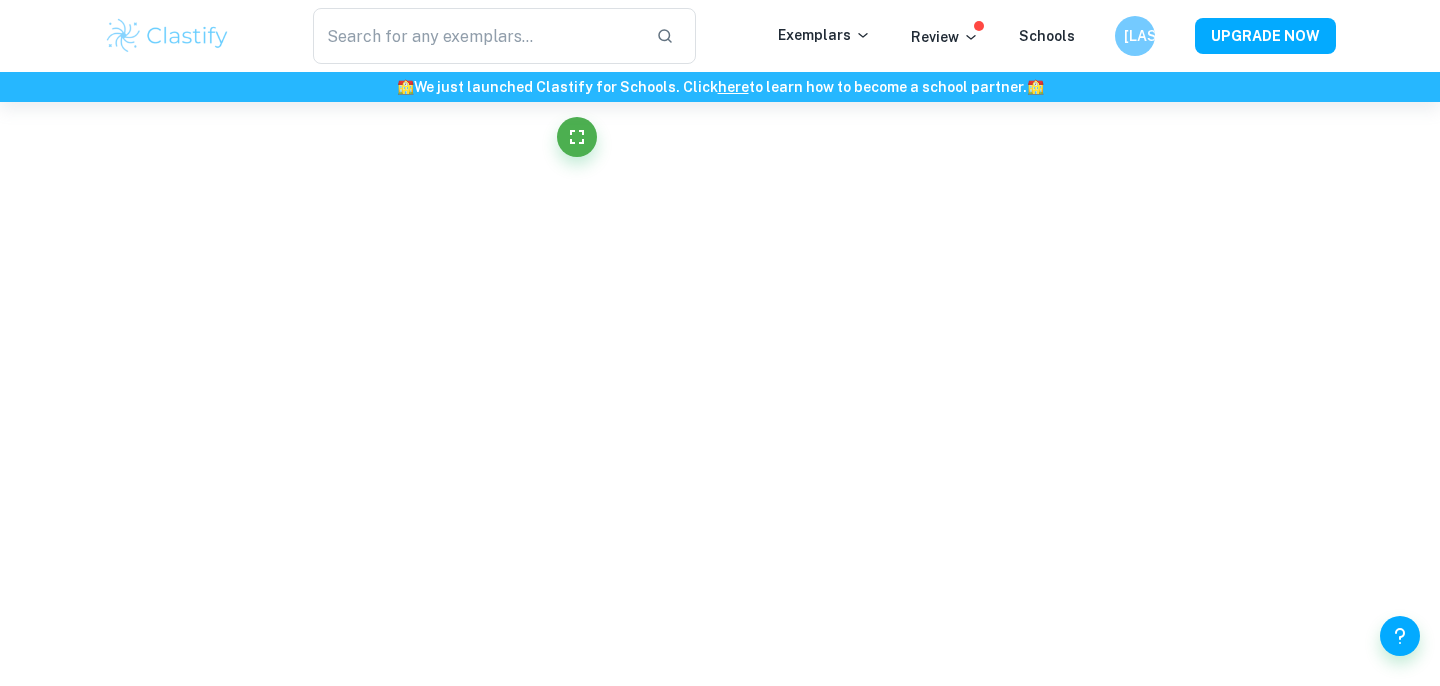scroll, scrollTop: 6932, scrollLeft: 0, axis: vertical 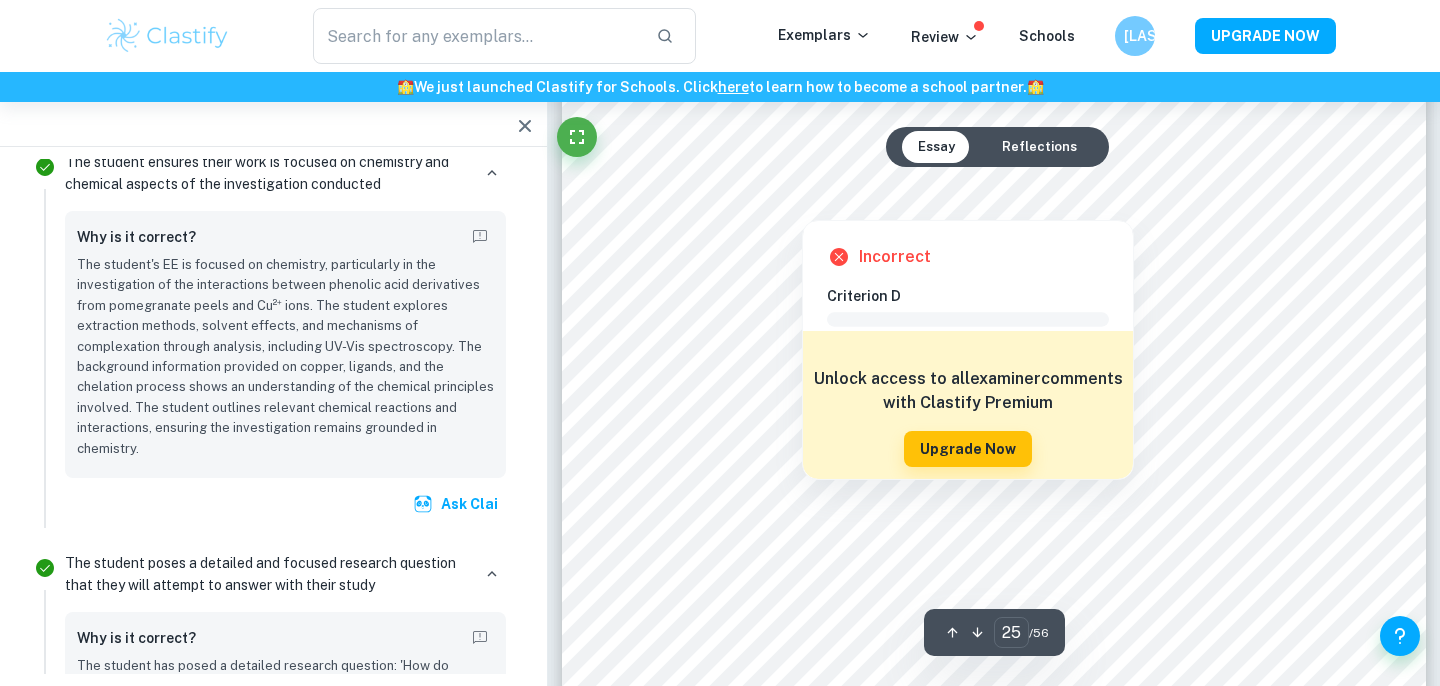 click at bounding box center [802, 206] 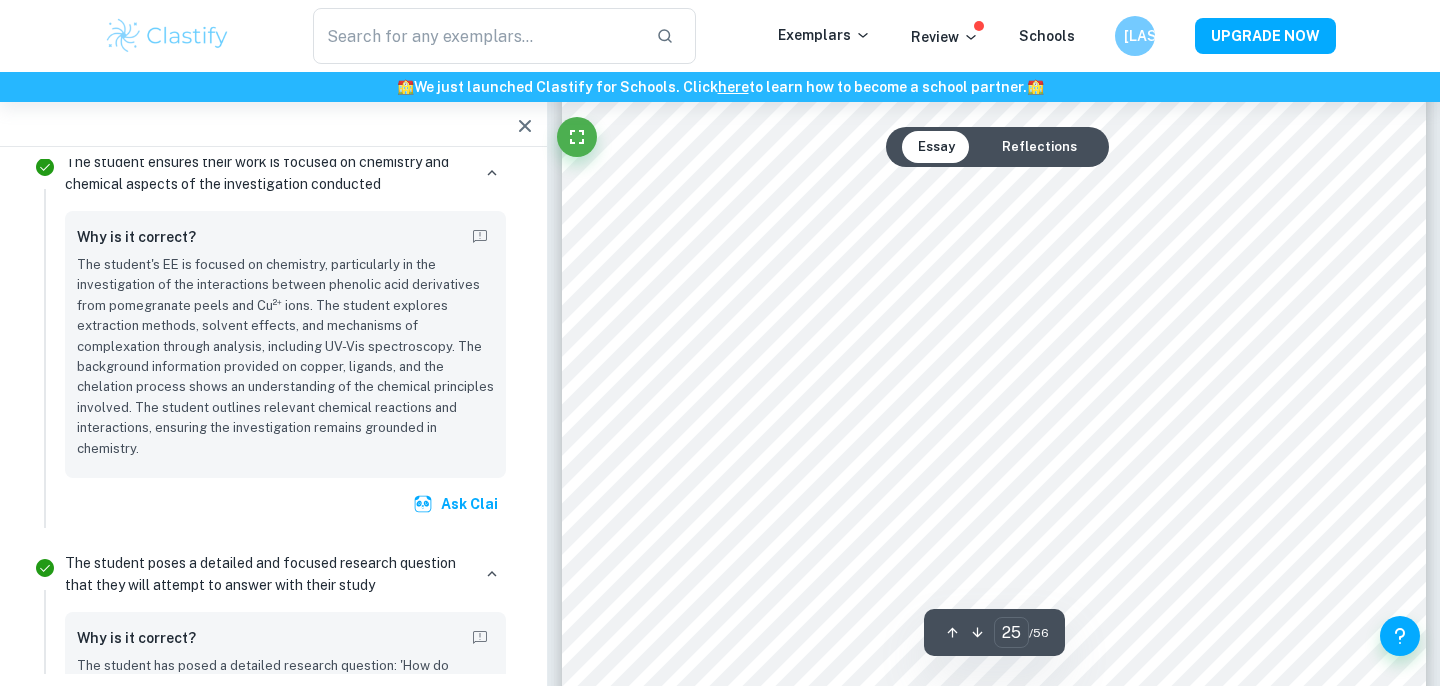 scroll, scrollTop: 6827, scrollLeft: 0, axis: vertical 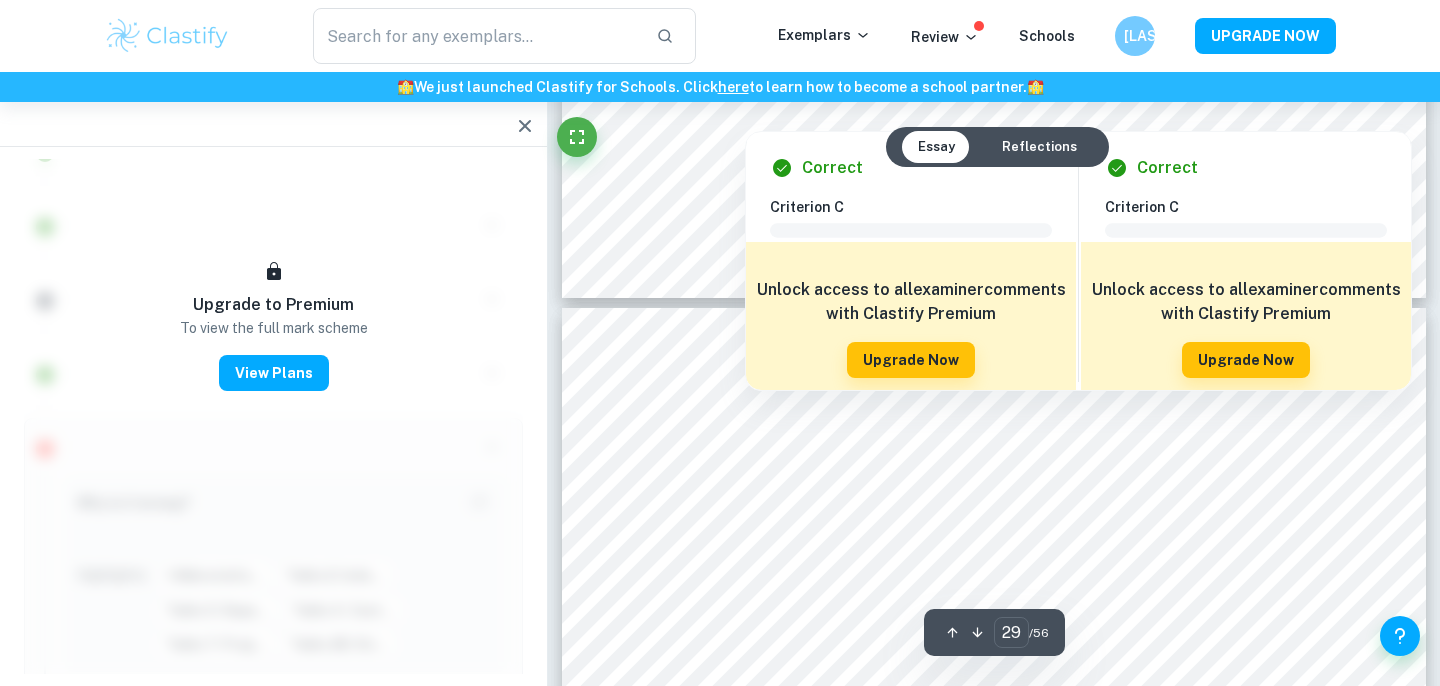 drag, startPoint x: 977, startPoint y: 297, endPoint x: 723, endPoint y: 115, distance: 312.474 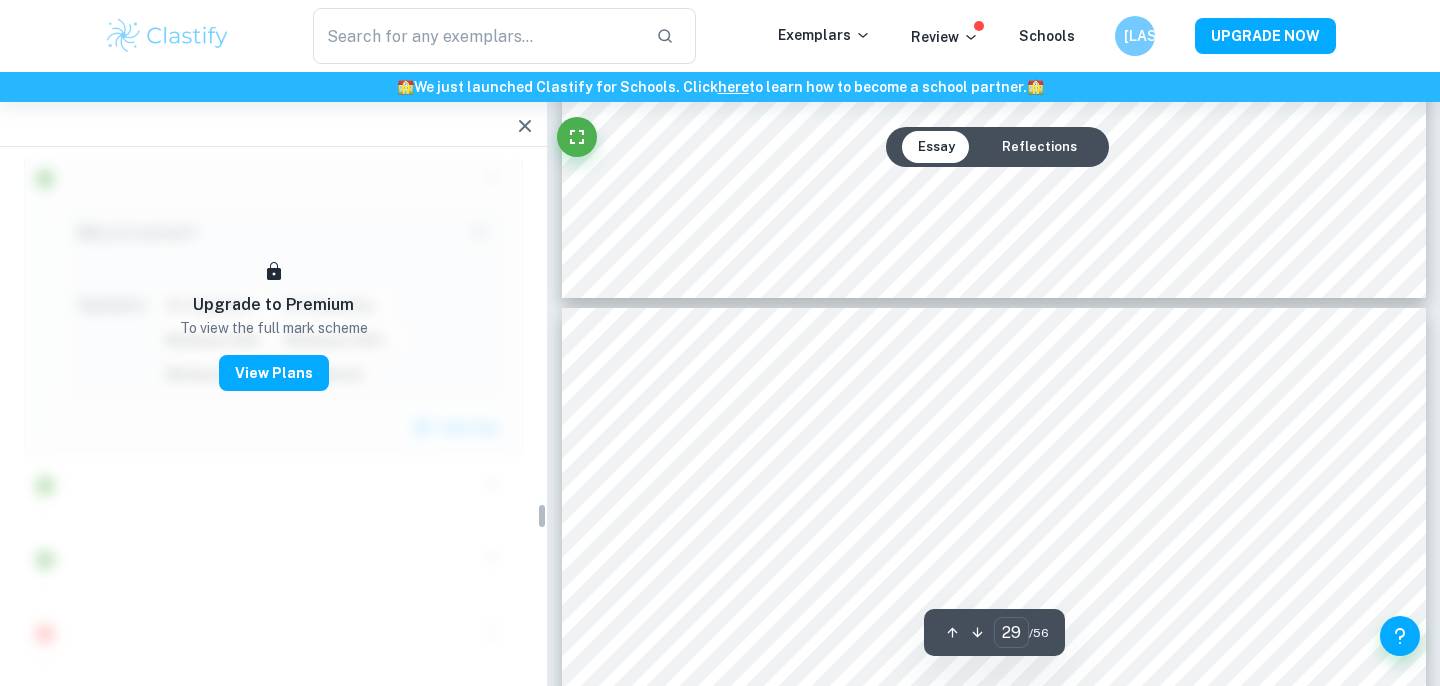 scroll, scrollTop: 6557, scrollLeft: 0, axis: vertical 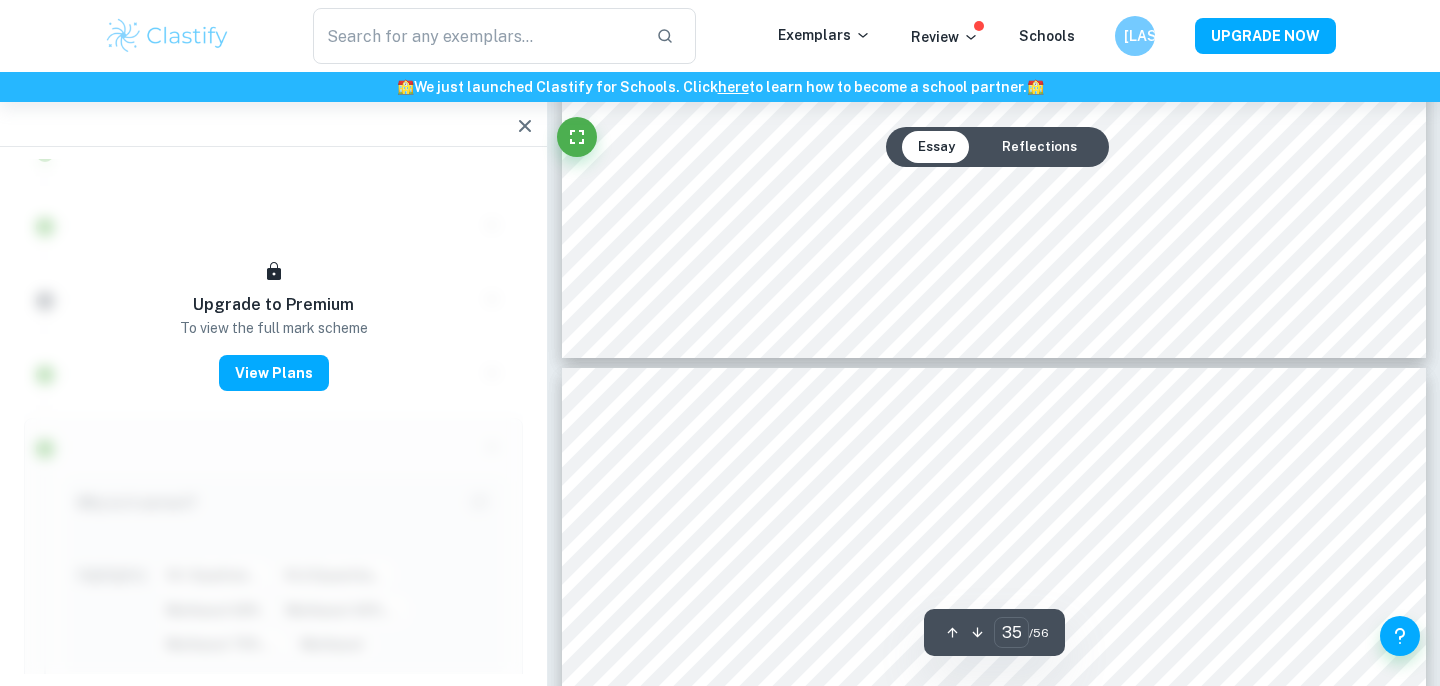 type on "36" 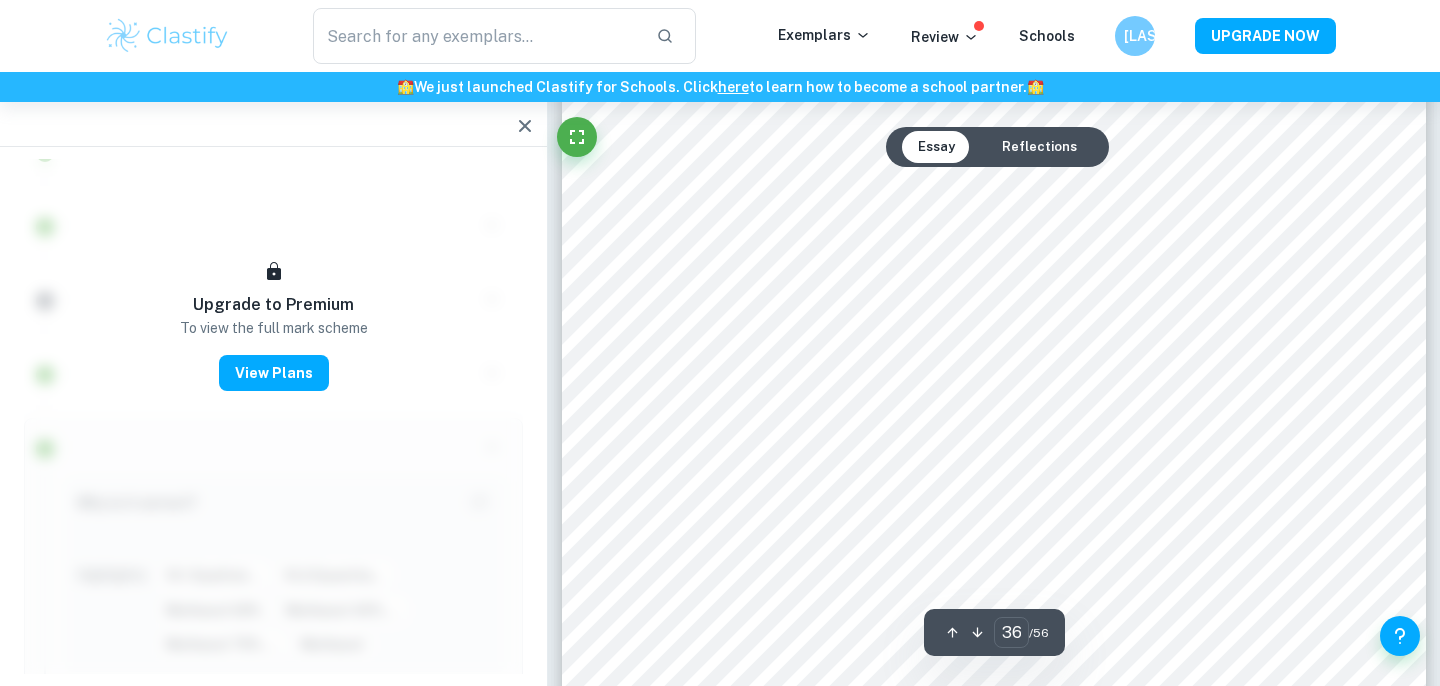 scroll, scrollTop: 44042, scrollLeft: 0, axis: vertical 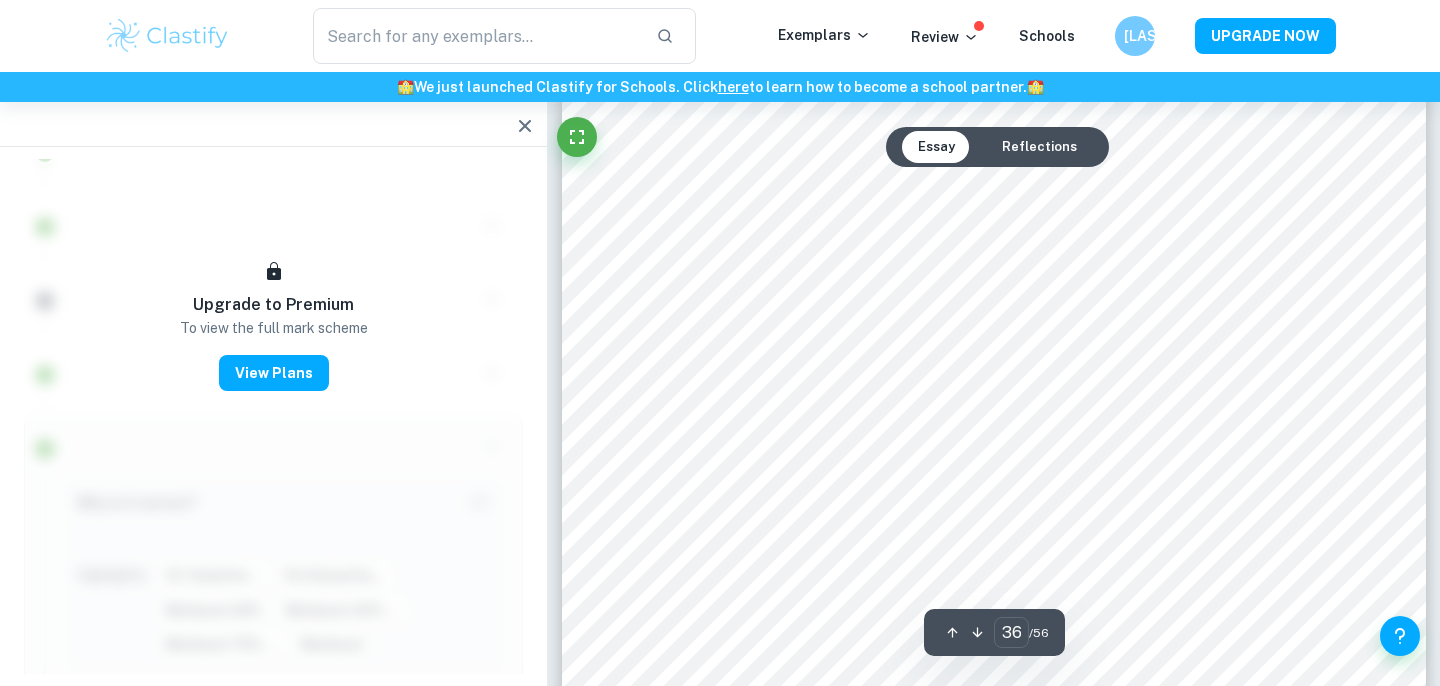 click 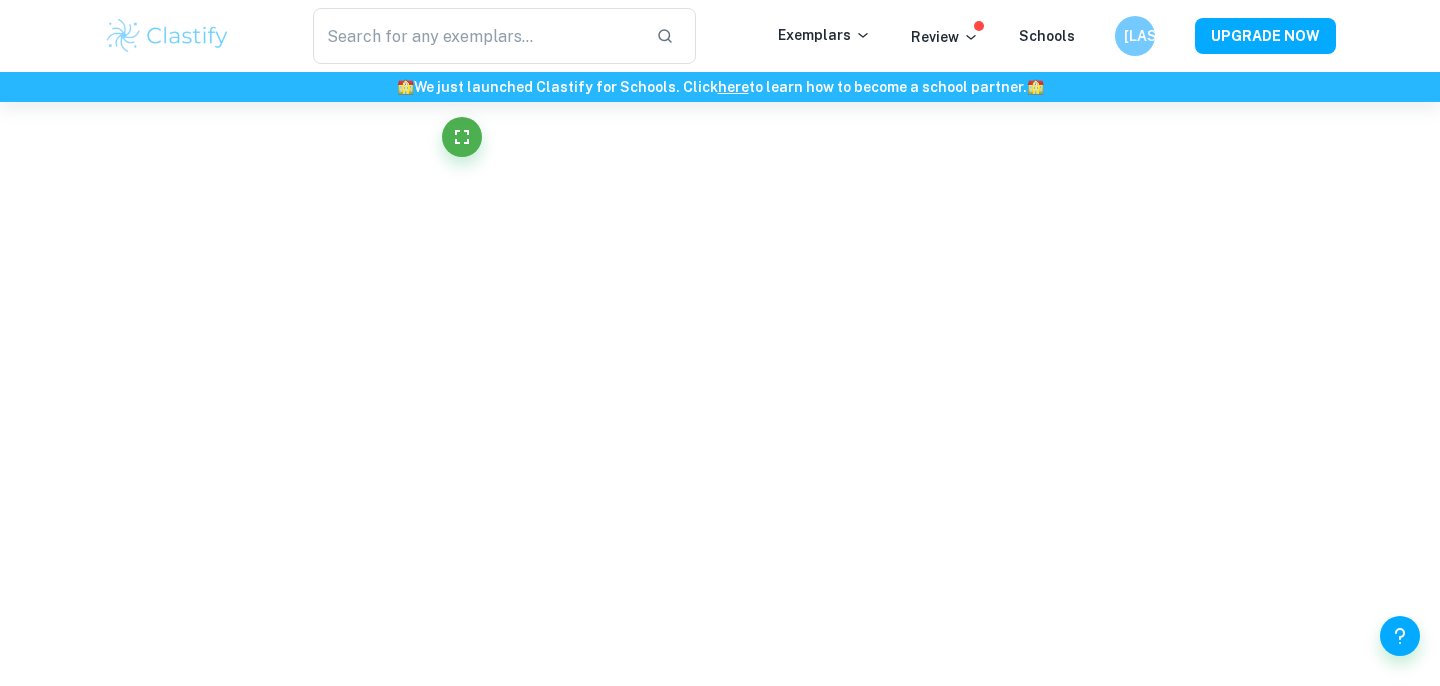 click on "We value your privacy We use cookies to enhance your browsing experience, serve personalised ads or content, and analyse our traffic. By clicking "Accept All", you consent to our use of cookies.   Cookie Policy Customise   Reject All   Accept All   Customise Consent Preferences   We use cookies to help you navigate efficiently and perform certain functions. You will find detailed information about all cookies under each consent category below. The cookies that are categorised as "Necessary" are stored on your browser as they are essential for enabling the basic functionalities of the site. ...  Show more For more information on how Google's third-party cookies operate and handle your data, see:   Google Privacy Policy Necessary Always Active Necessary cookies are required to enable the basic features of this site, such as providing secure log-in or adjusting your consent preferences. These cookies do not store any personally identifiable data. Functional Analytics Performance Advertisement Uncategorised" at bounding box center (720, -34202) 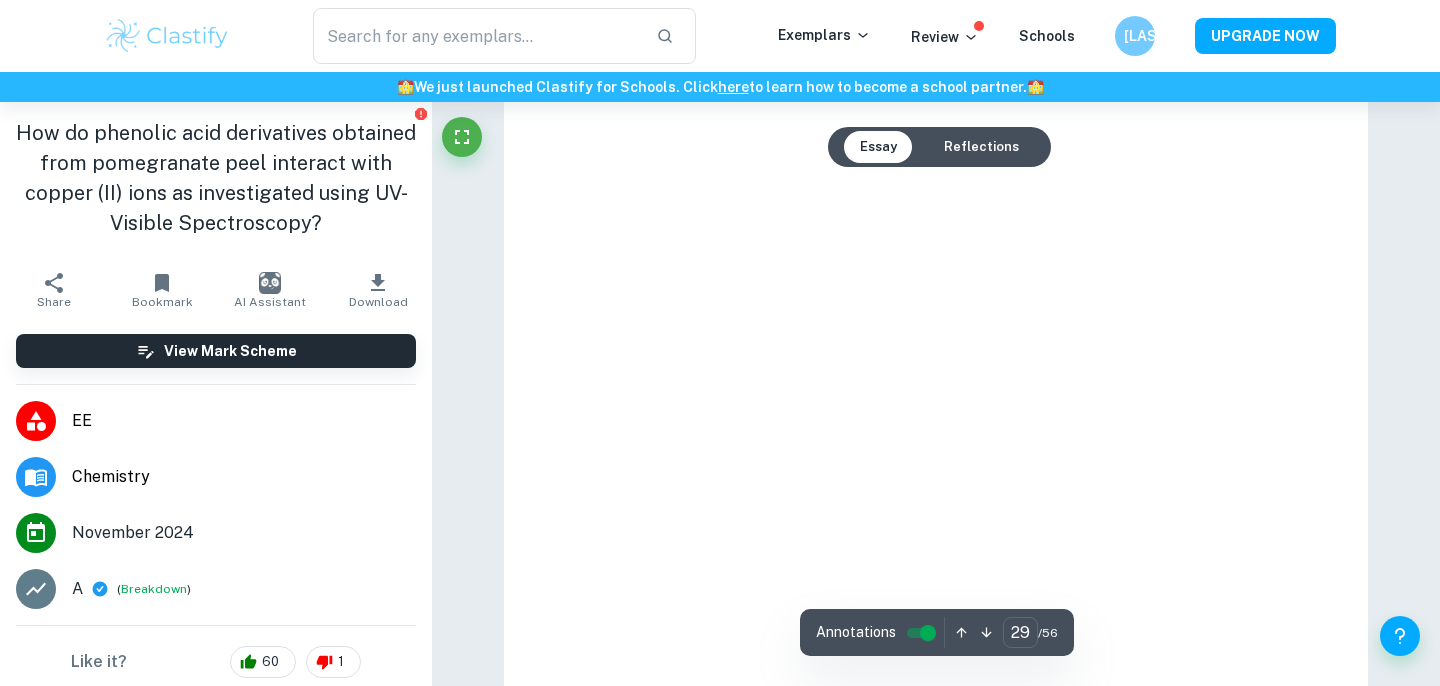 scroll, scrollTop: 36300, scrollLeft: 0, axis: vertical 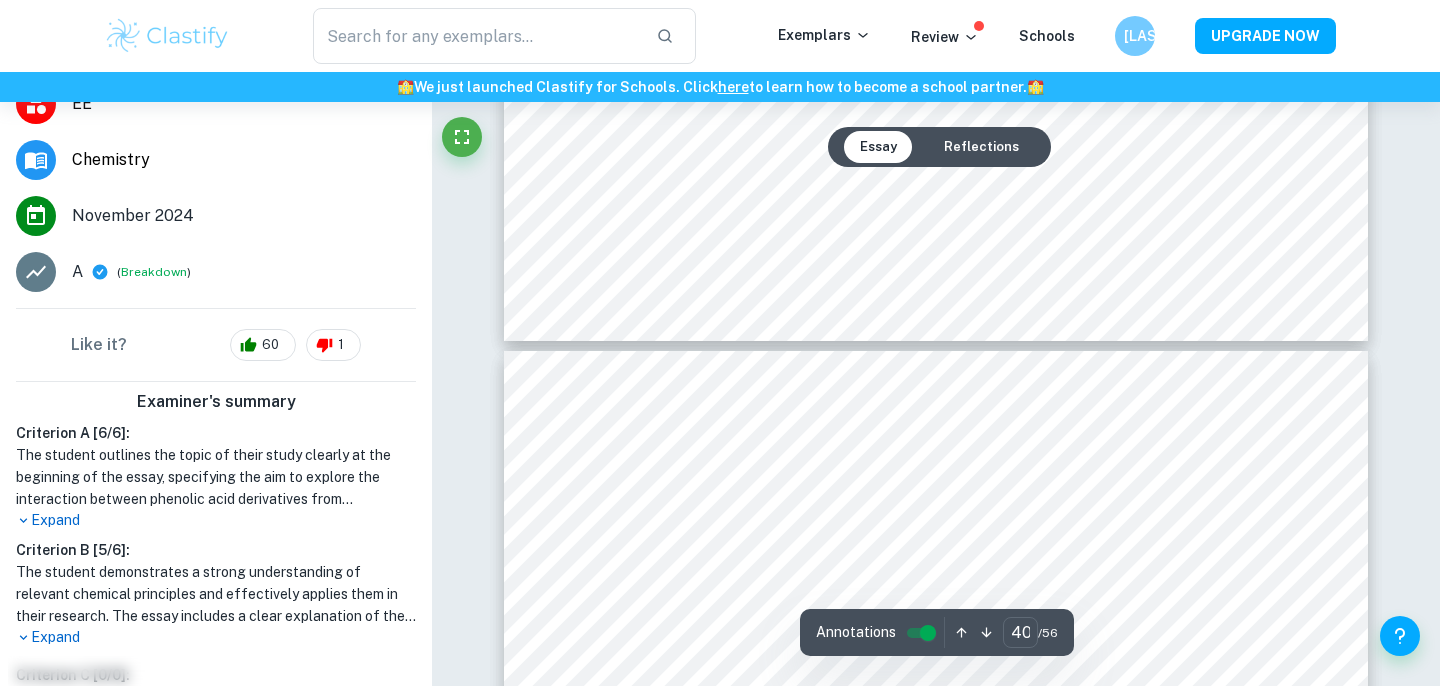 type on "39" 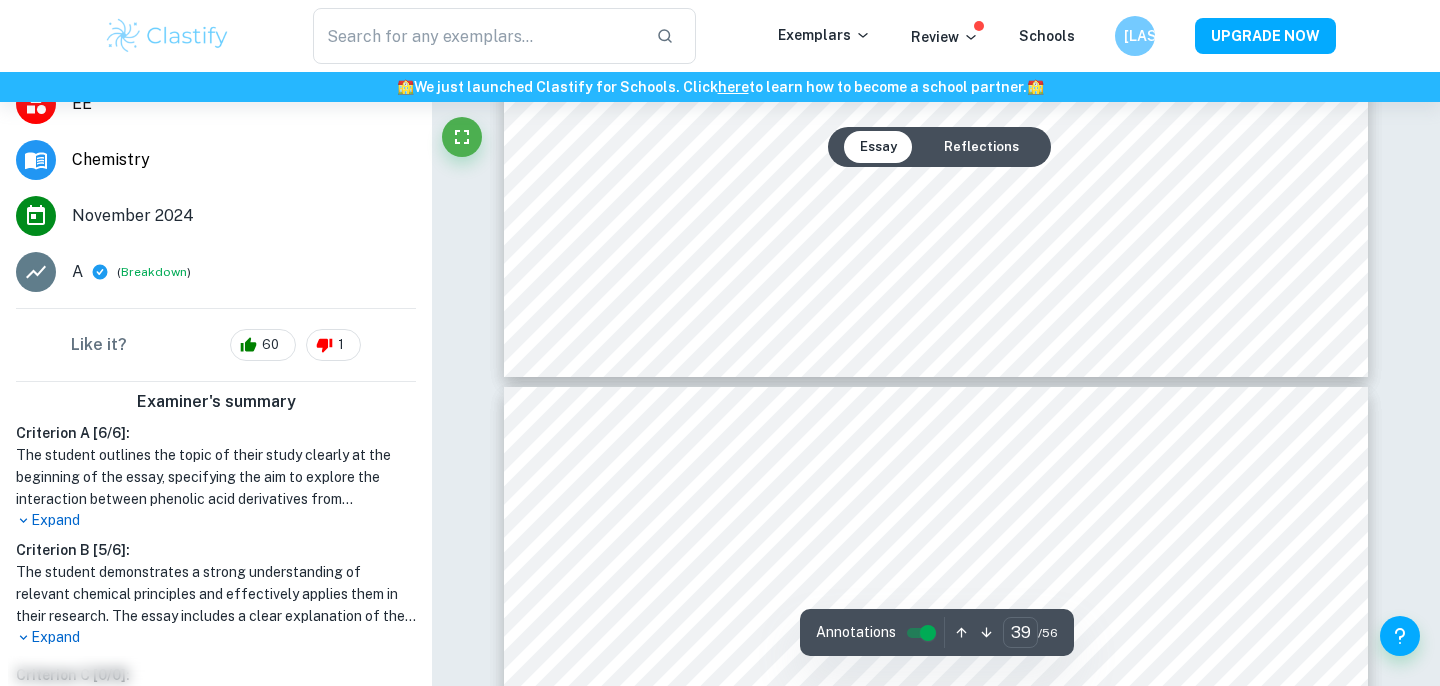scroll, scrollTop: 47868, scrollLeft: 0, axis: vertical 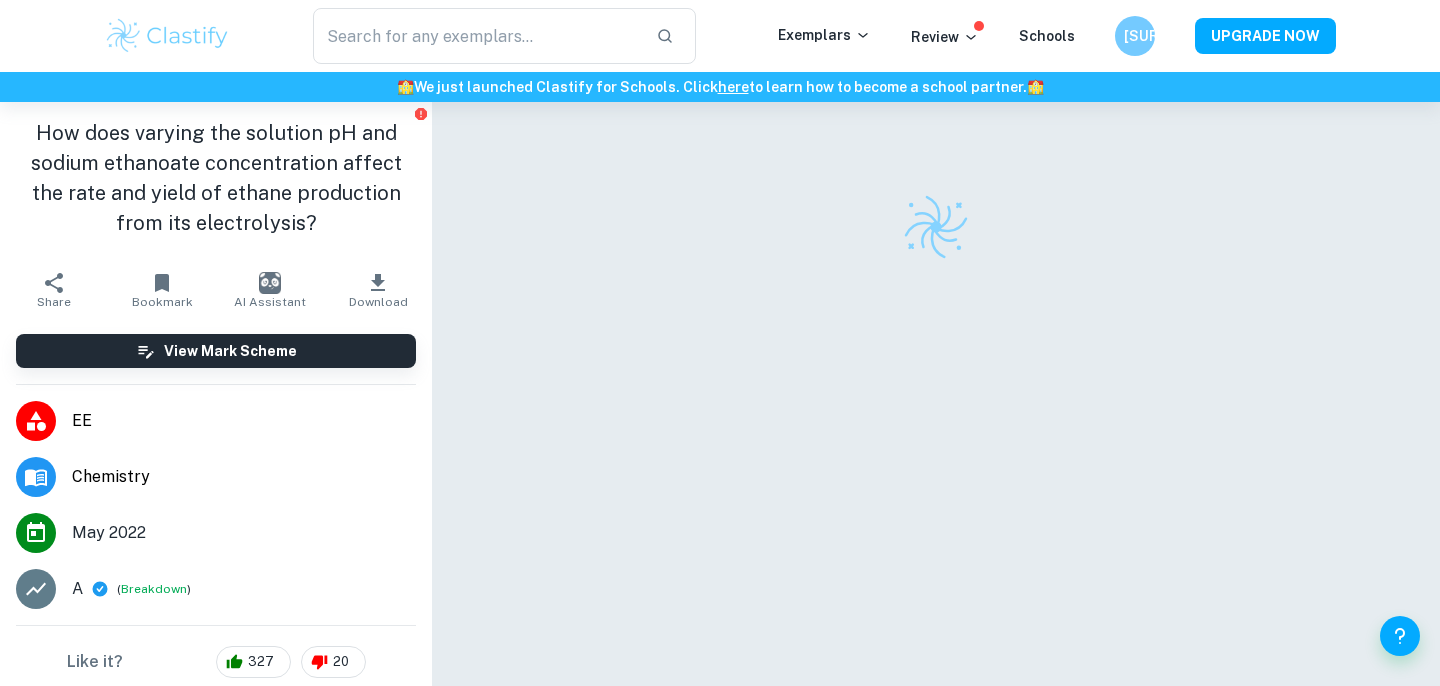 checkbox on "true" 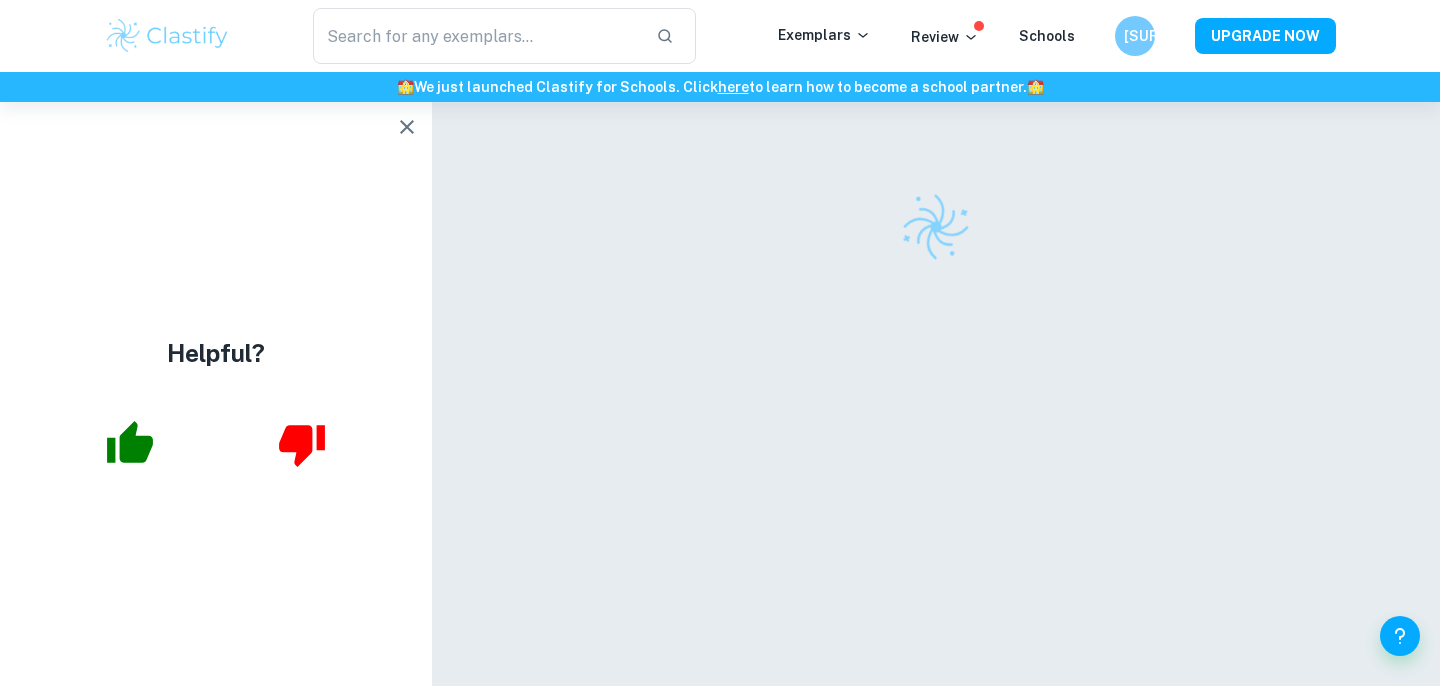 scroll, scrollTop: 0, scrollLeft: 0, axis: both 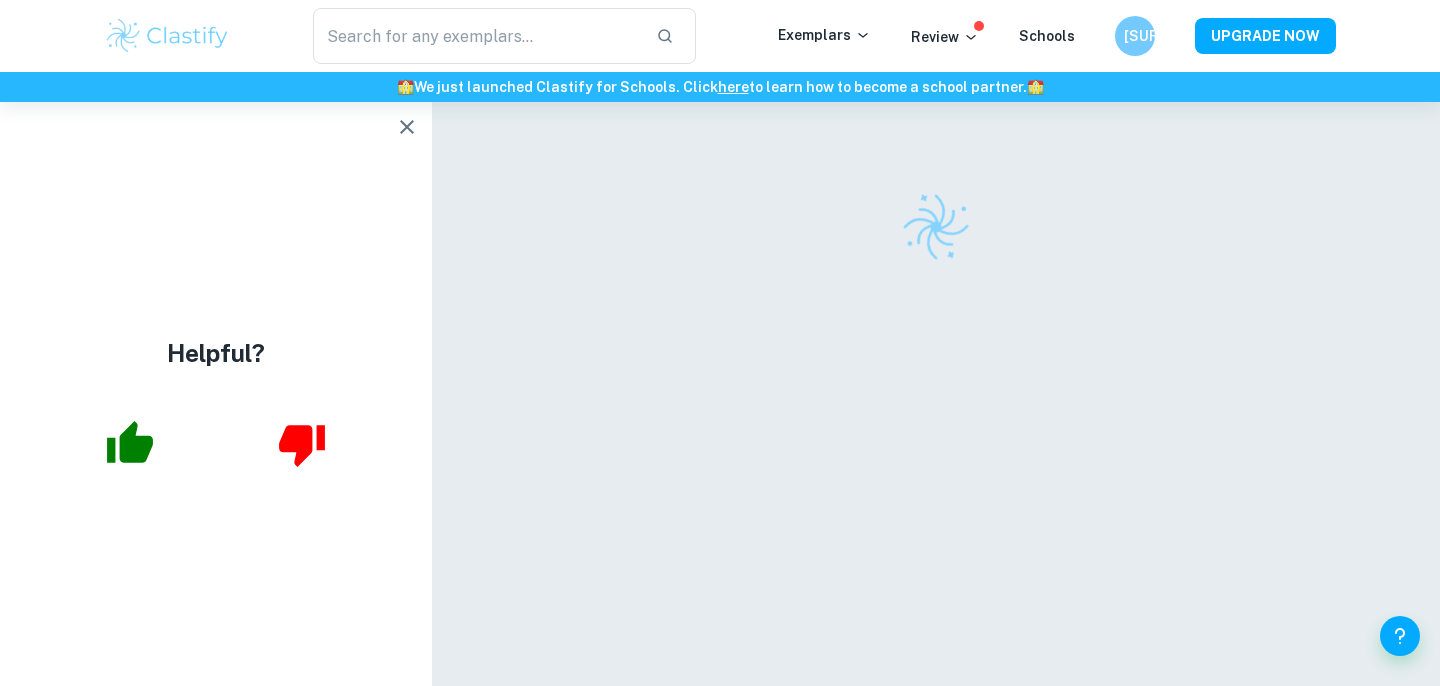 click 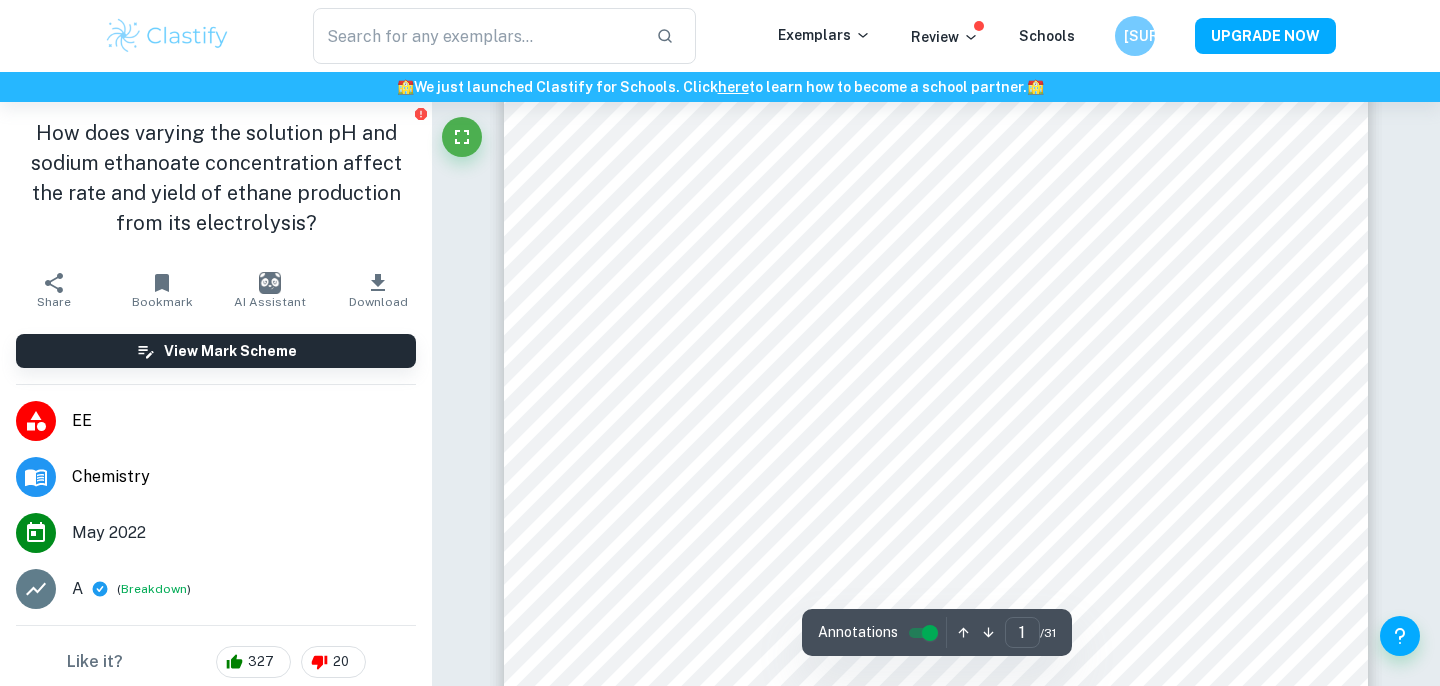 scroll, scrollTop: 519, scrollLeft: 0, axis: vertical 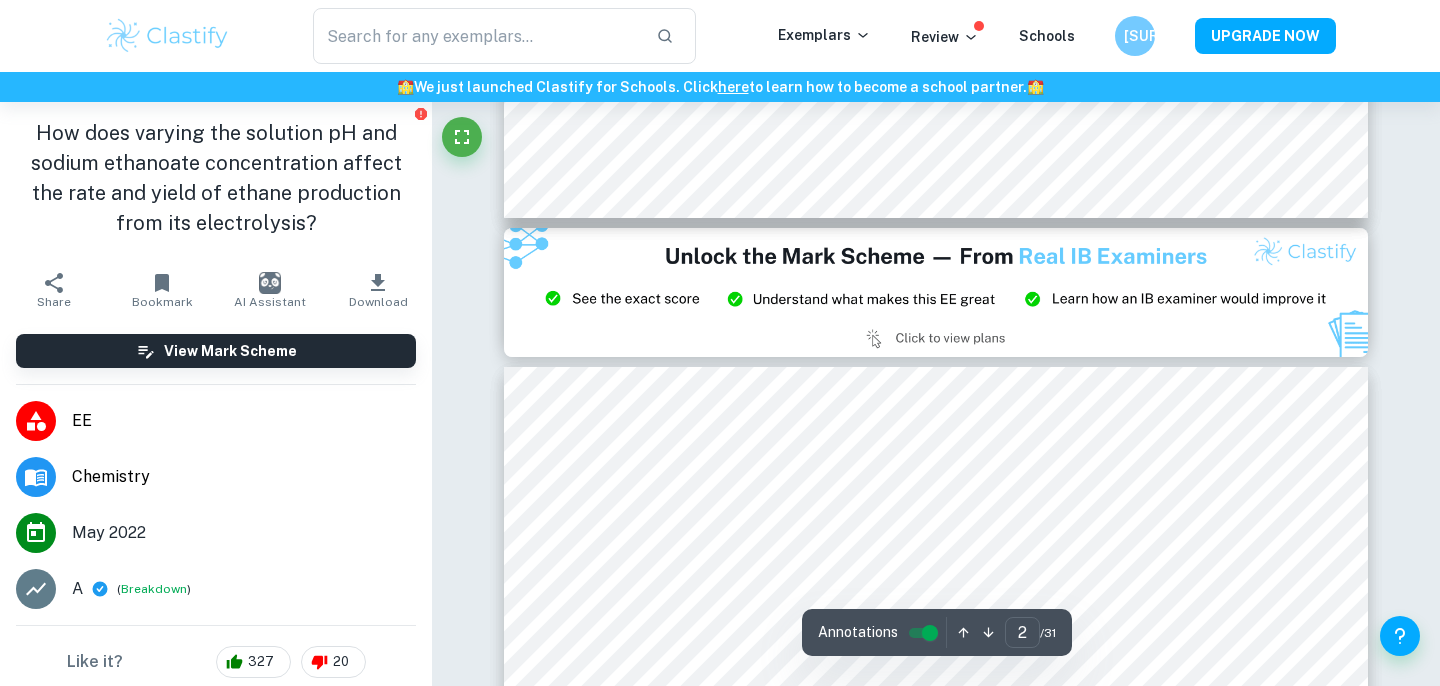type on "3" 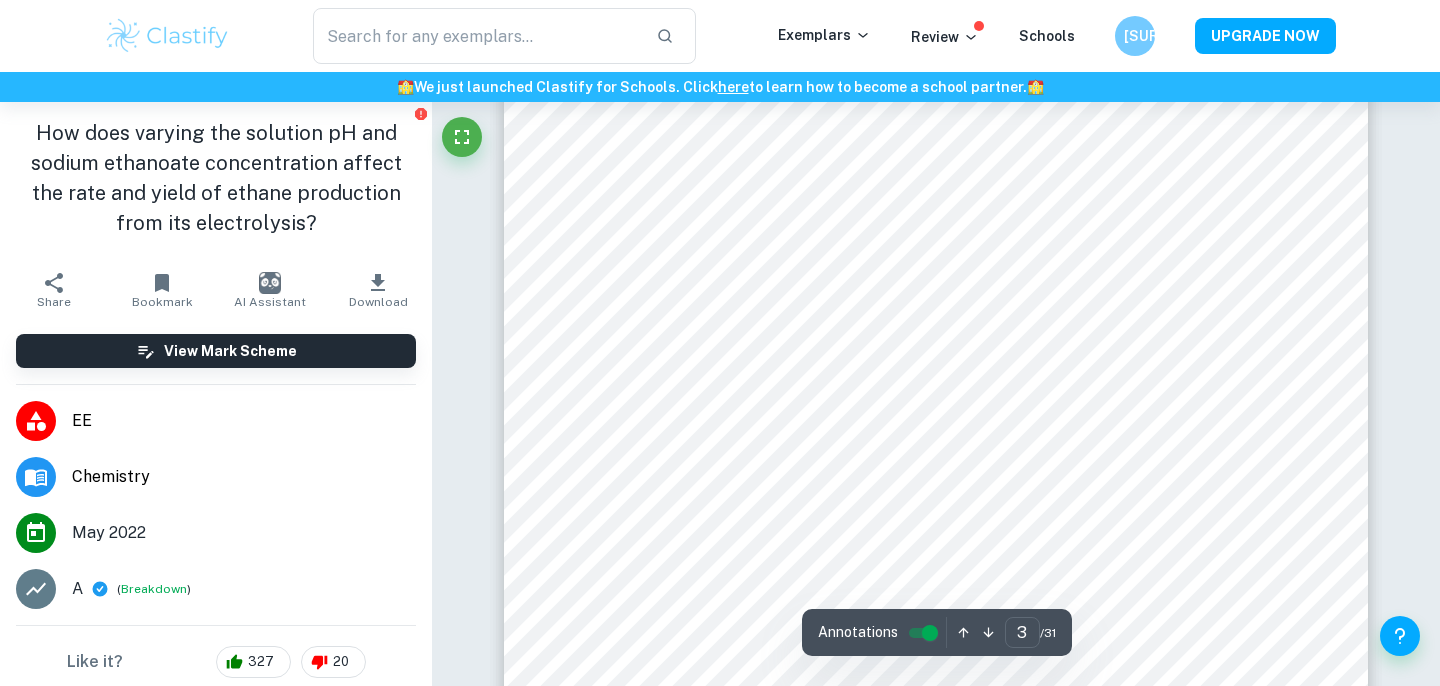 scroll, scrollTop: 2963, scrollLeft: 0, axis: vertical 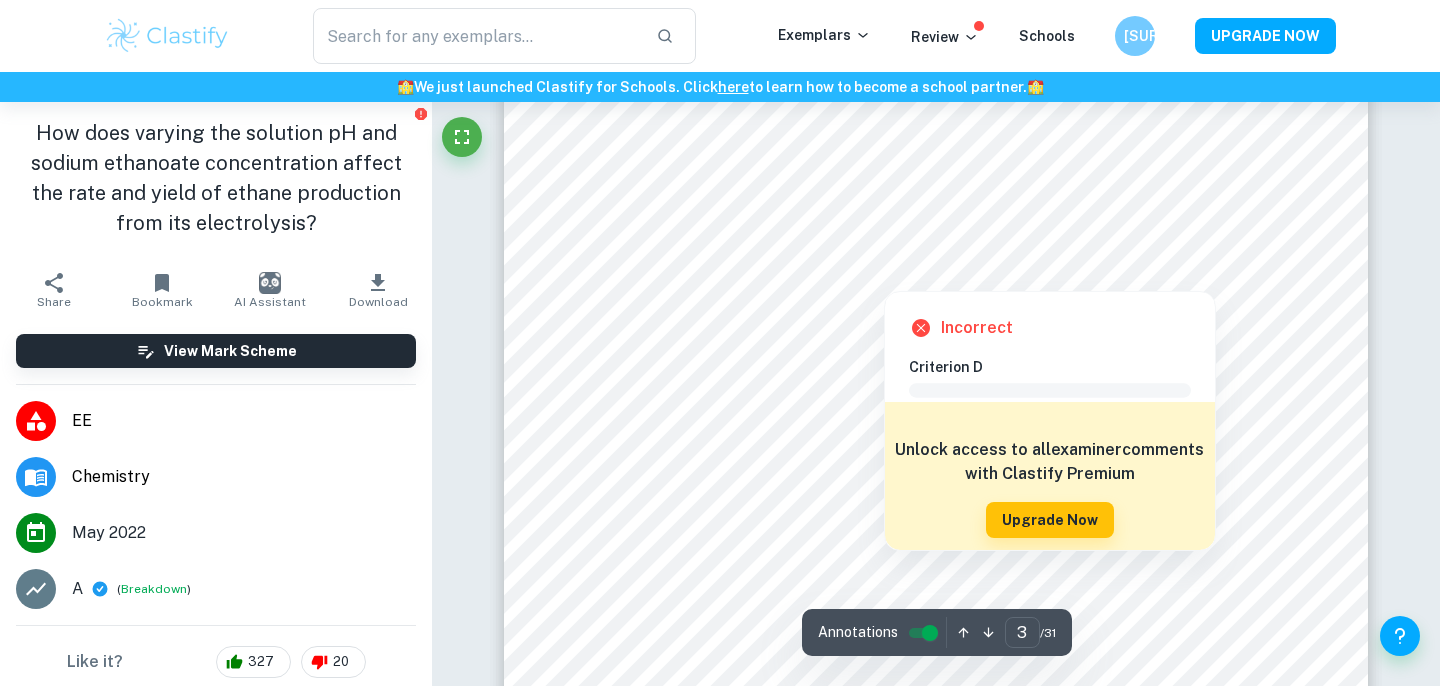 click at bounding box center (884, 276) 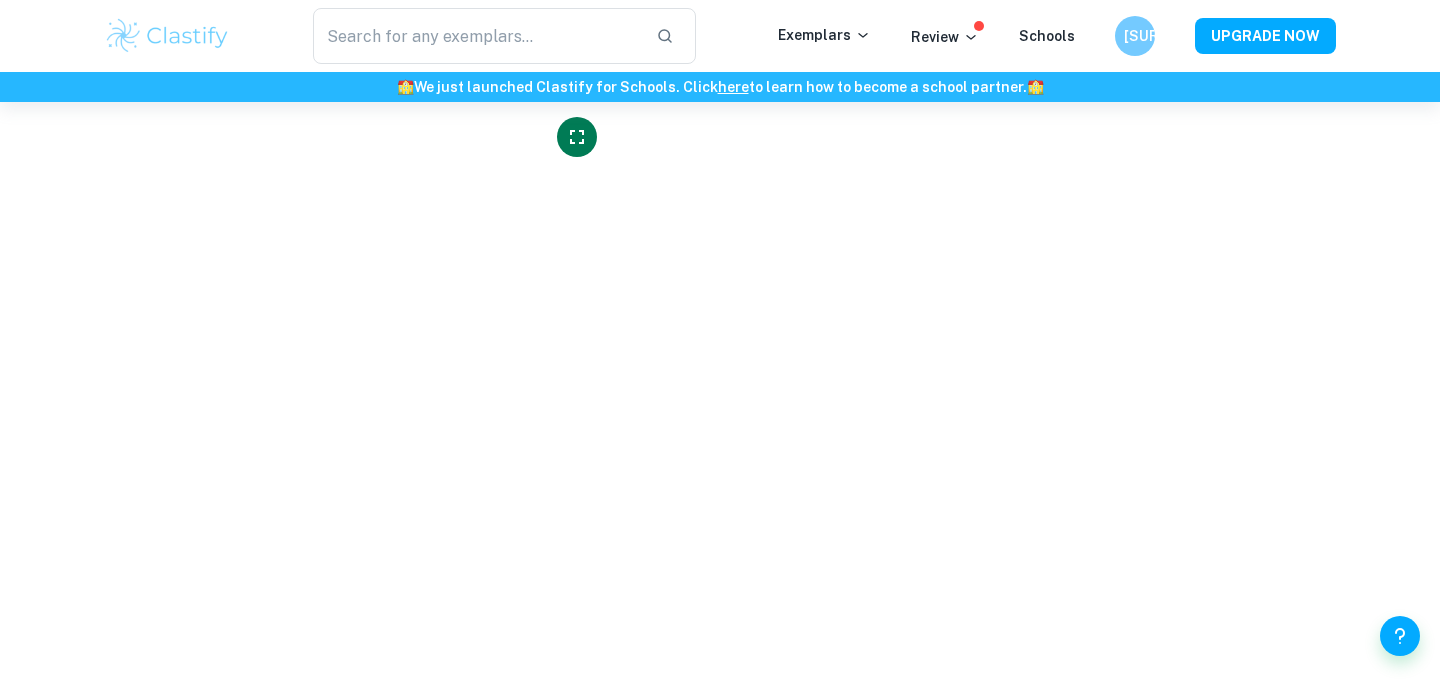 scroll, scrollTop: 5967, scrollLeft: 0, axis: vertical 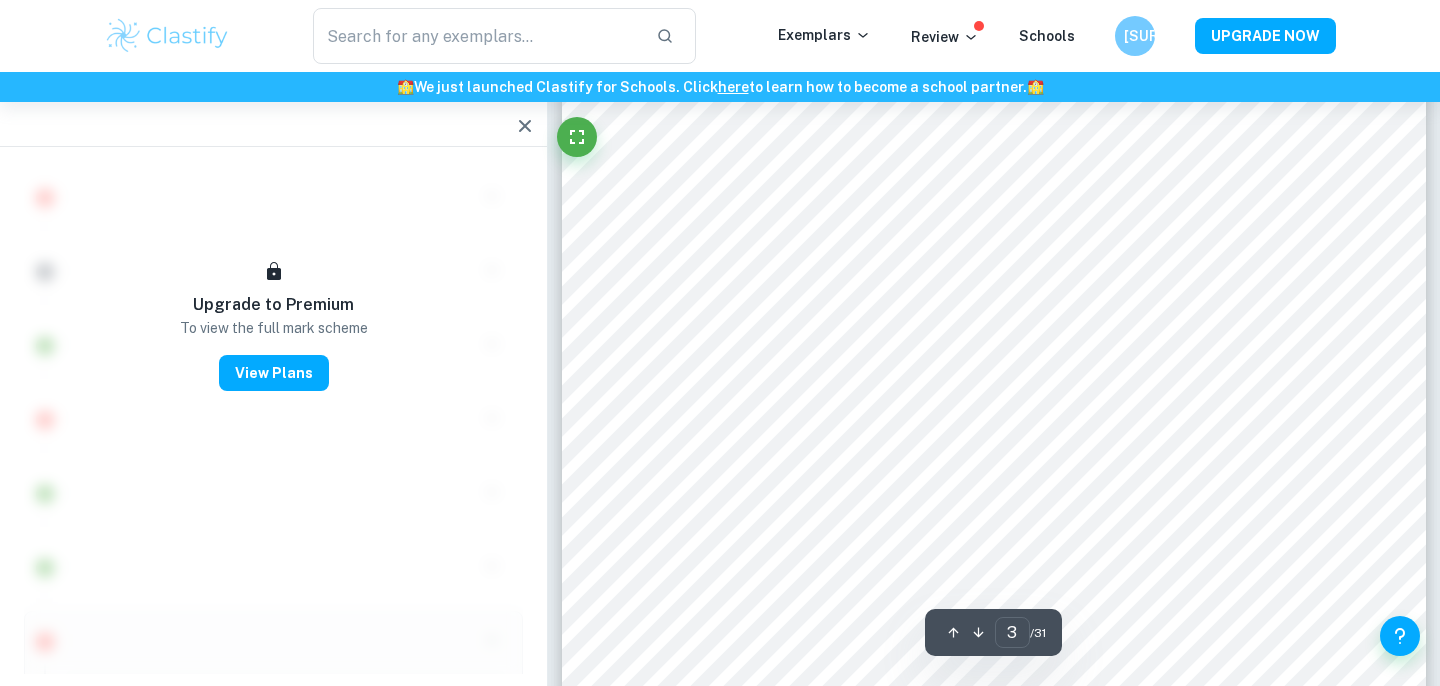 click 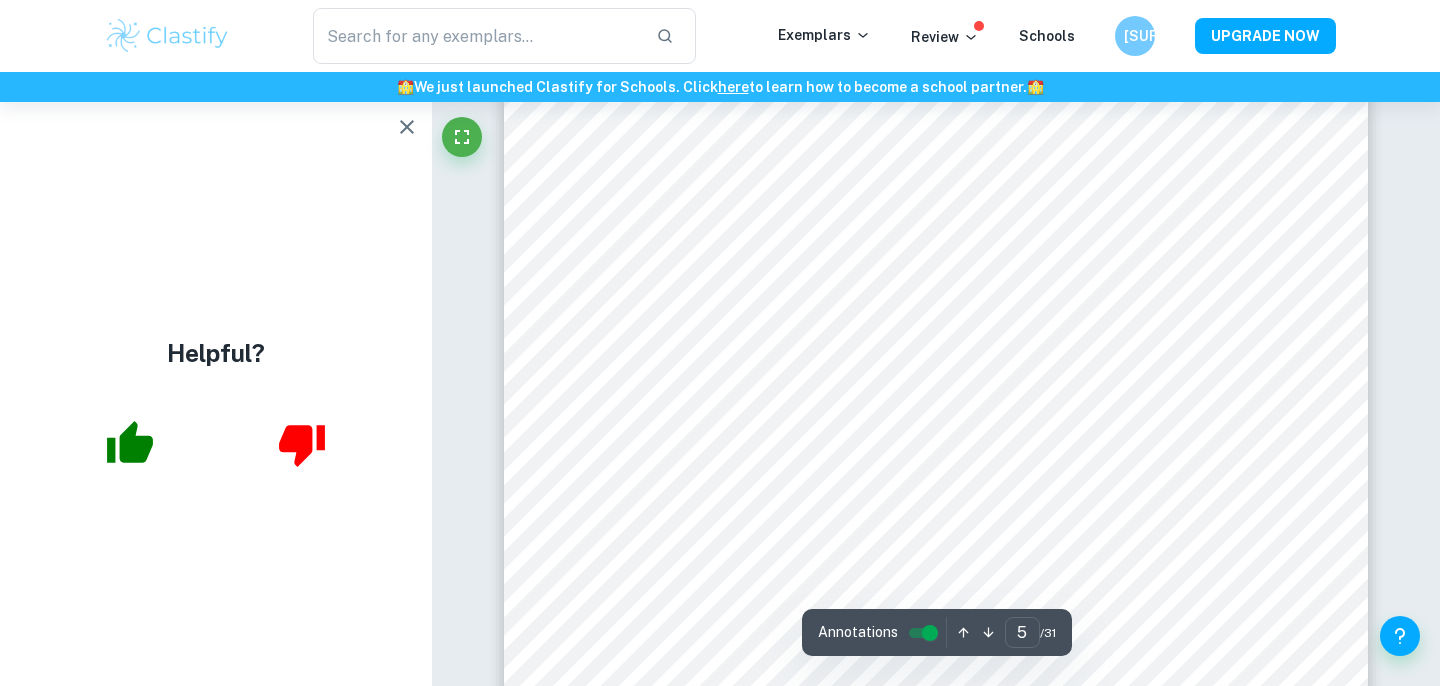 scroll, scrollTop: 5601, scrollLeft: 0, axis: vertical 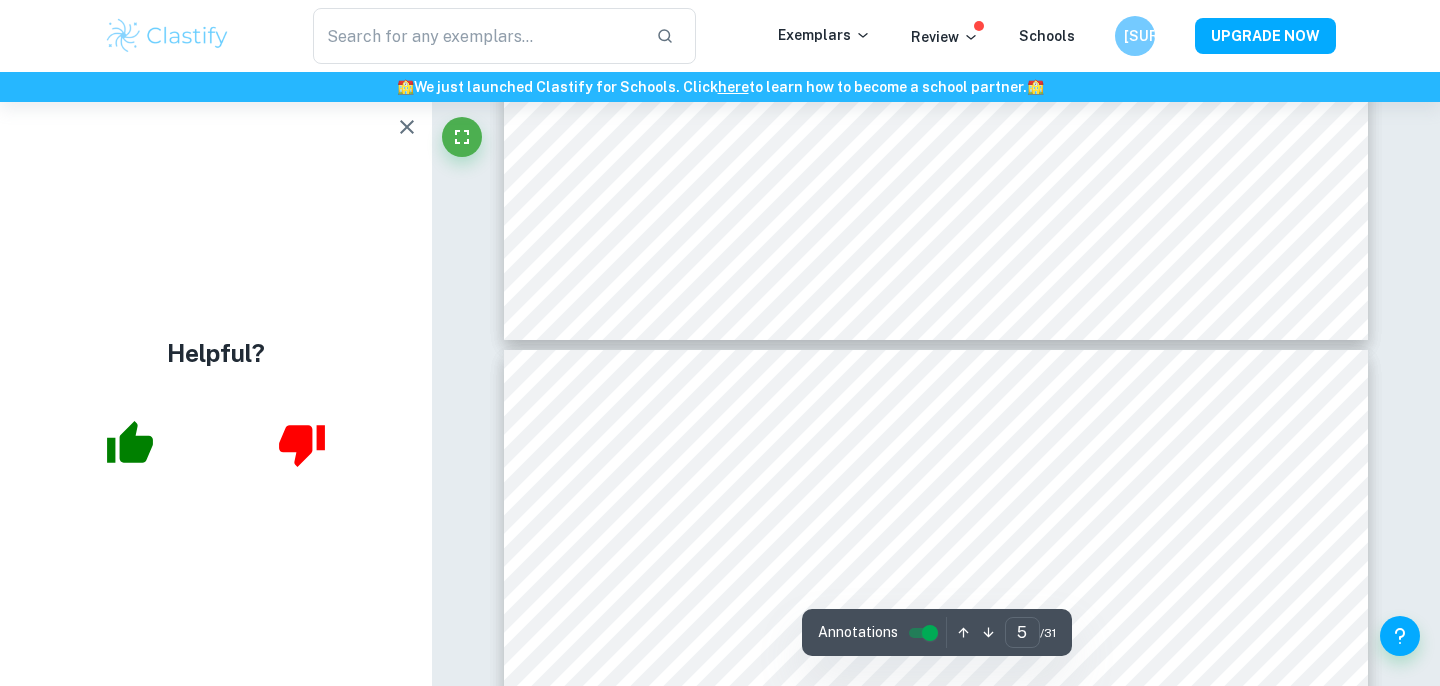 type on "6" 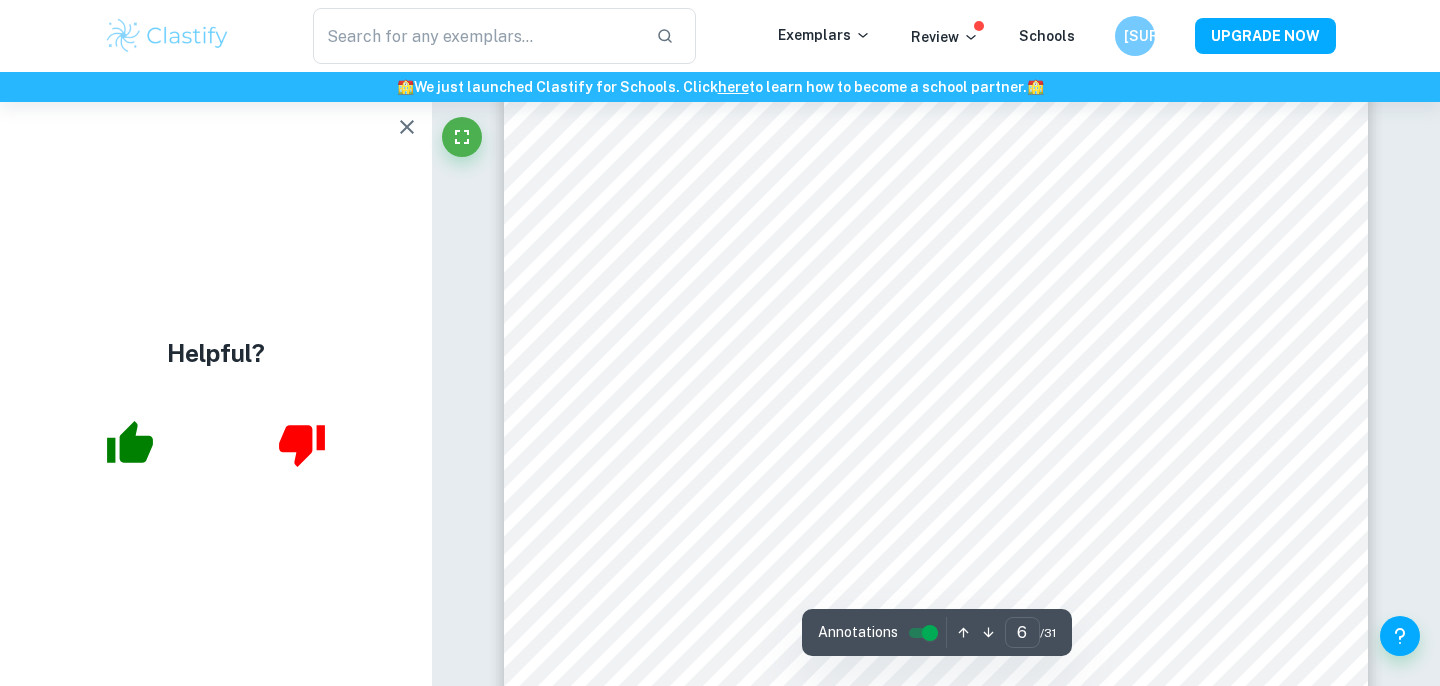 scroll, scrollTop: 6417, scrollLeft: 0, axis: vertical 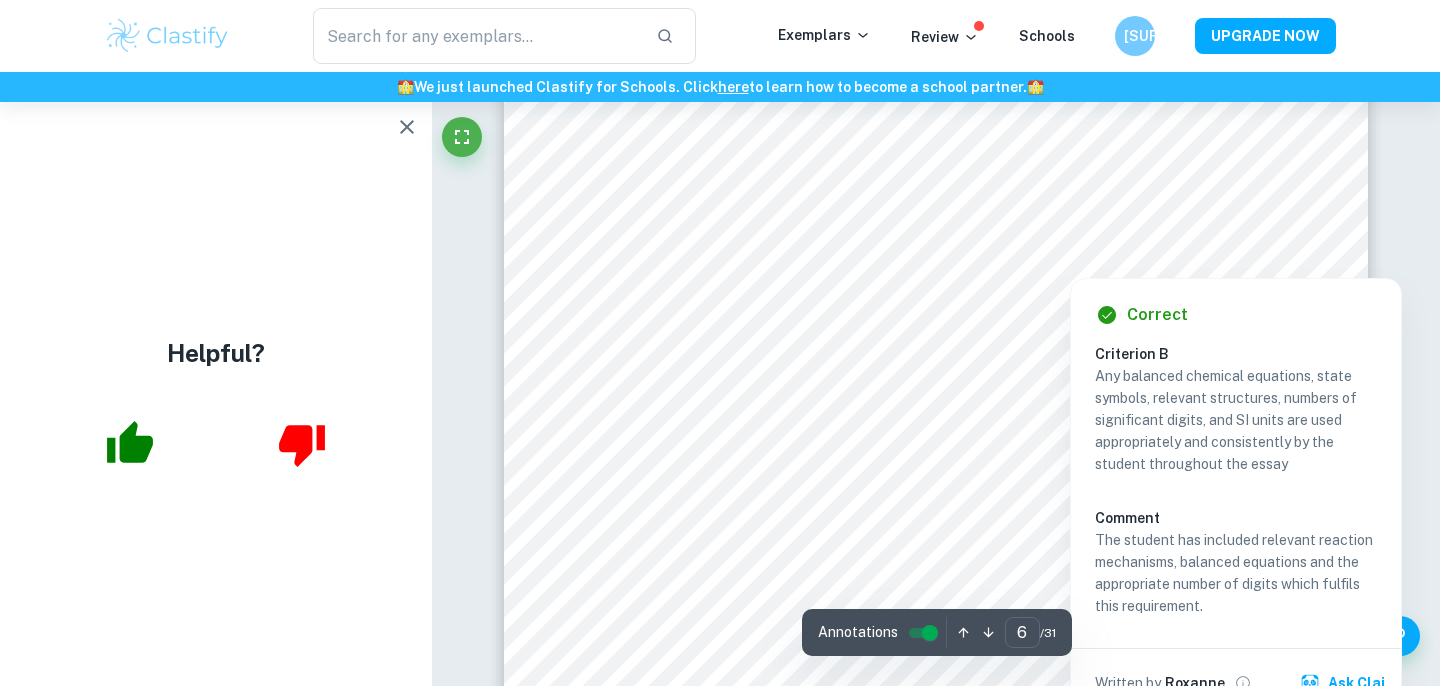 click at bounding box center (1151, 256) 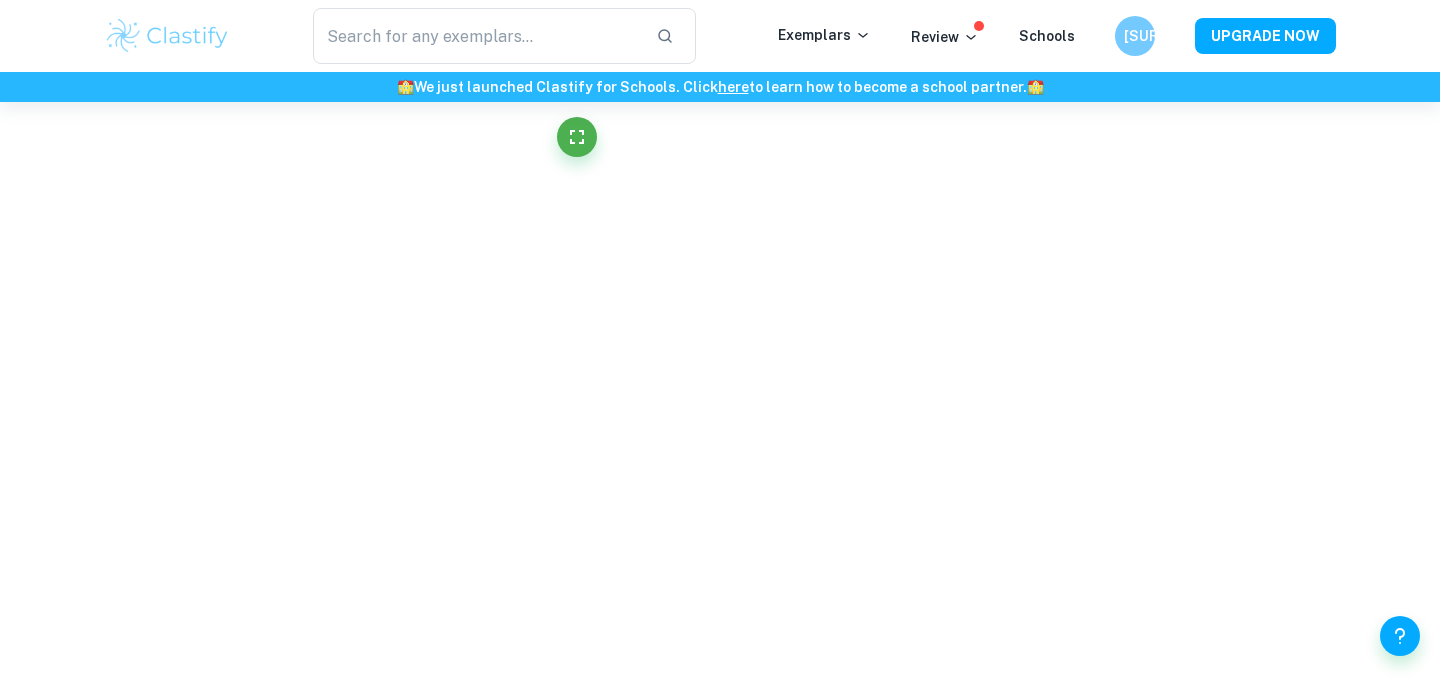 scroll, scrollTop: 5739, scrollLeft: 0, axis: vertical 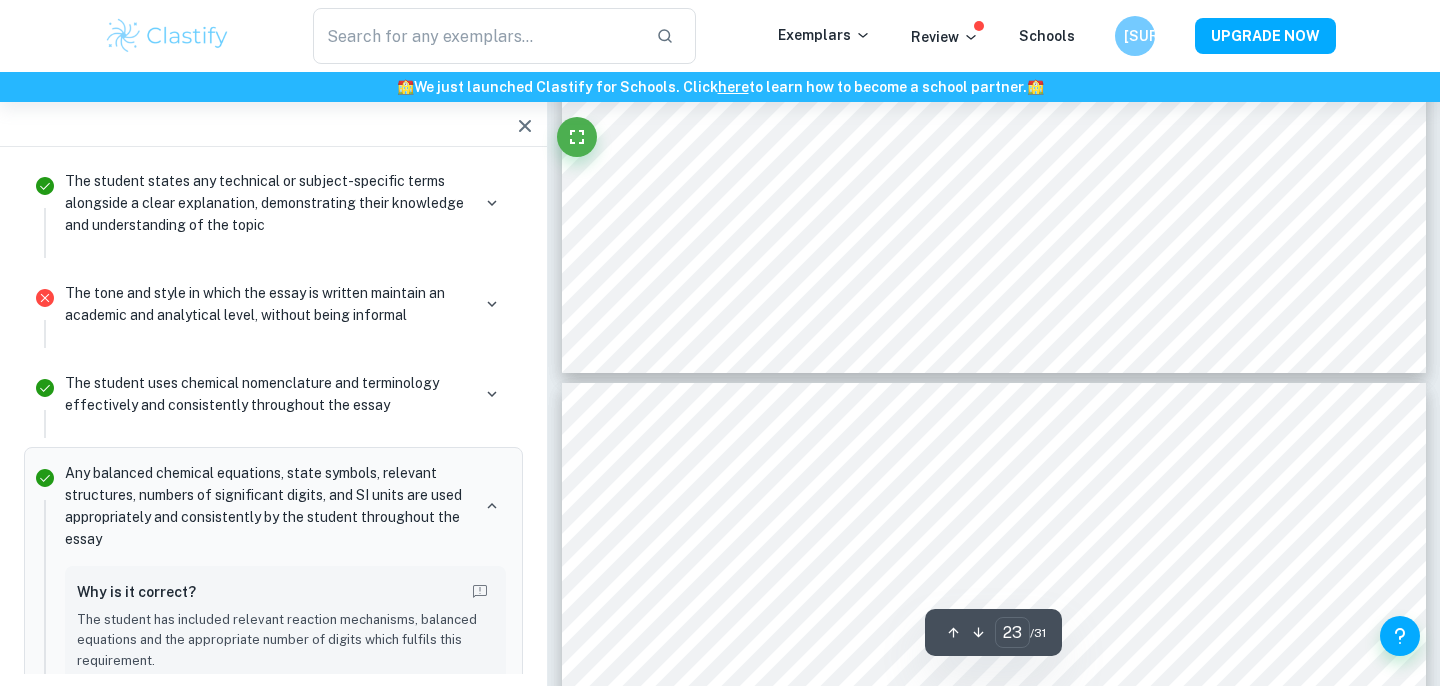 type on "24" 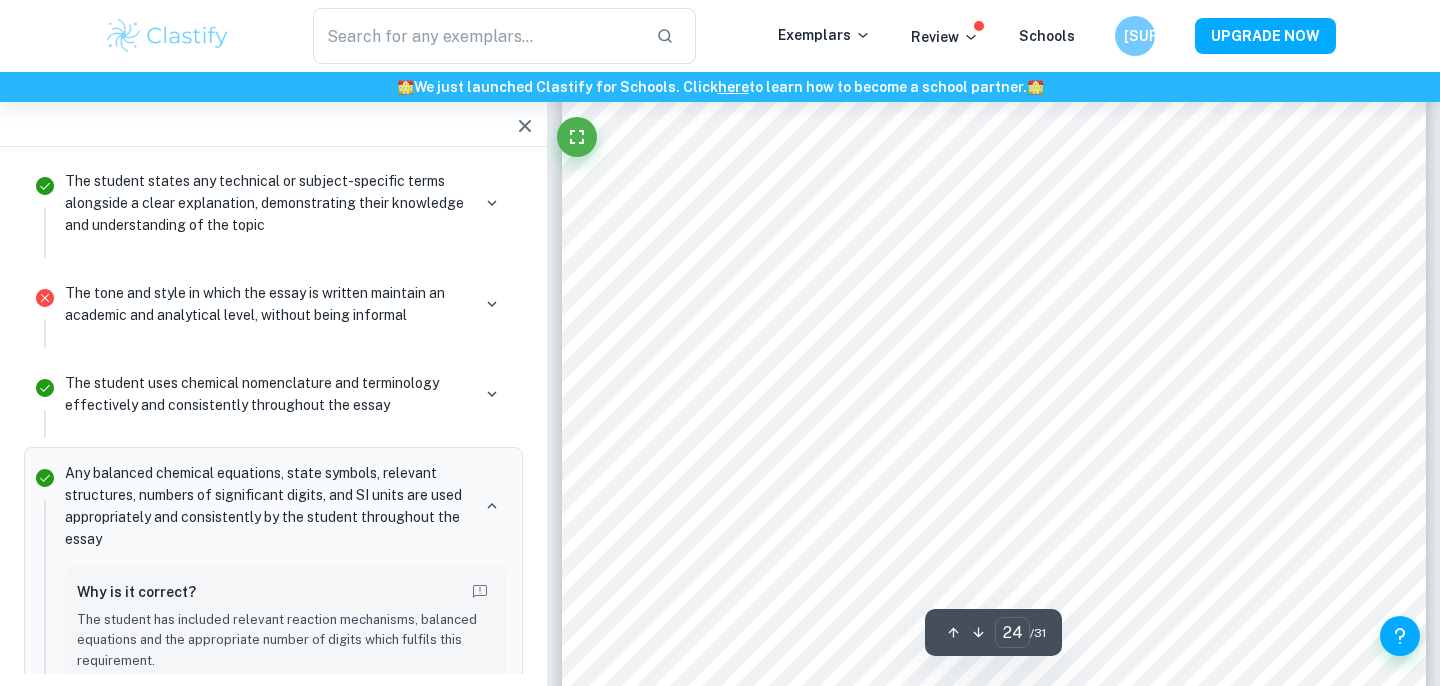 scroll, scrollTop: 29080, scrollLeft: 0, axis: vertical 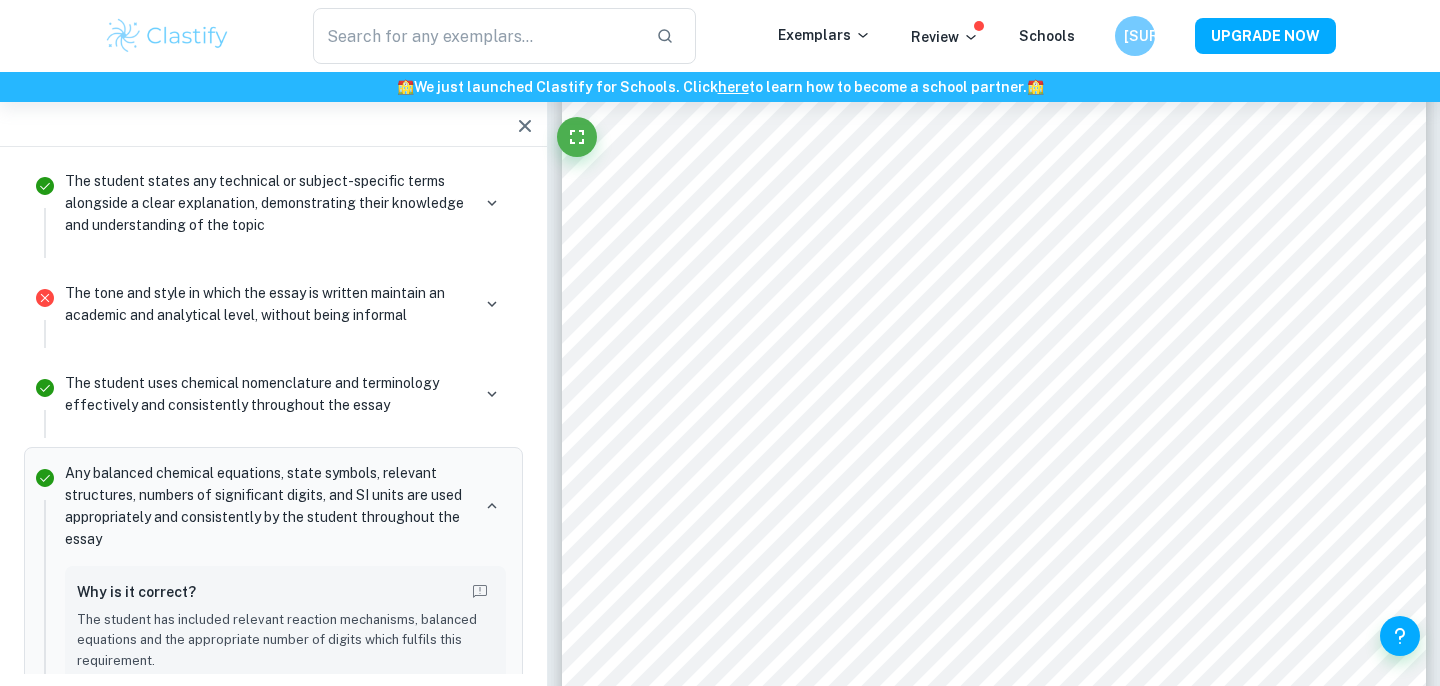 click at bounding box center (986, 349) 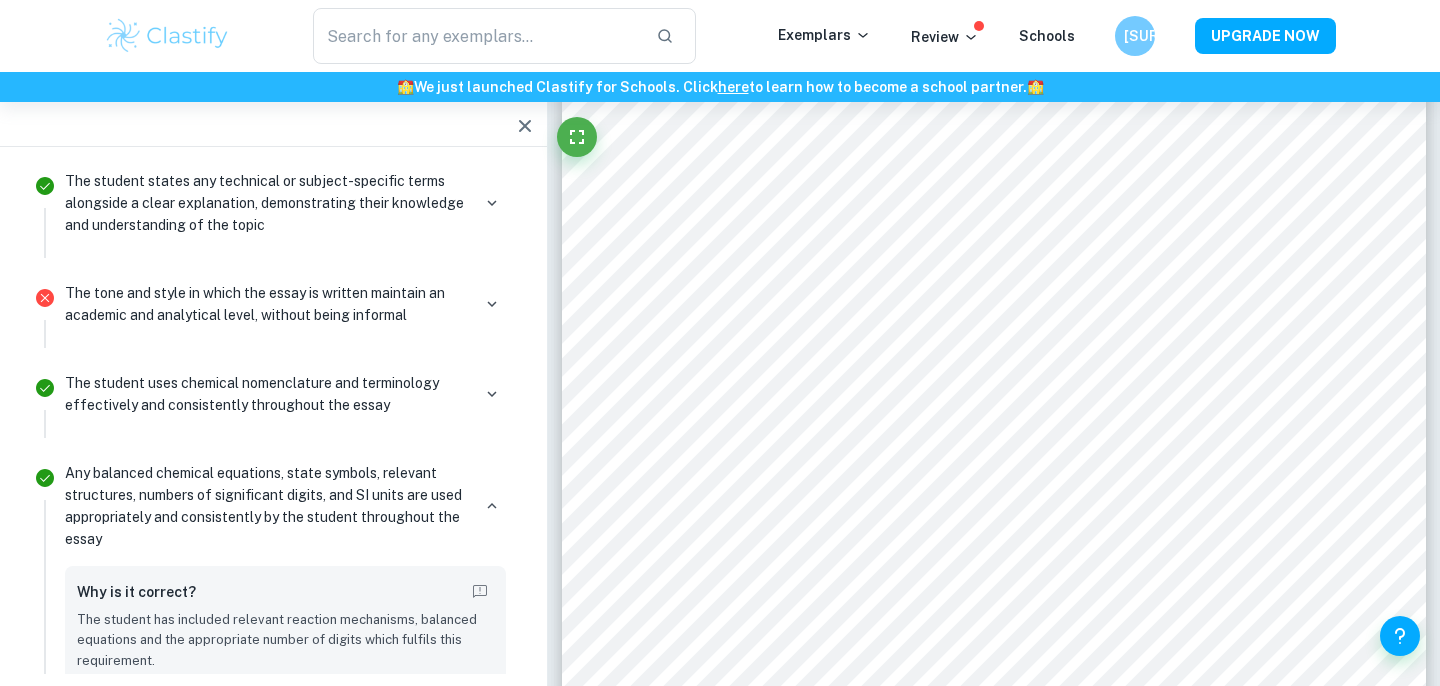 scroll, scrollTop: 6717, scrollLeft: 0, axis: vertical 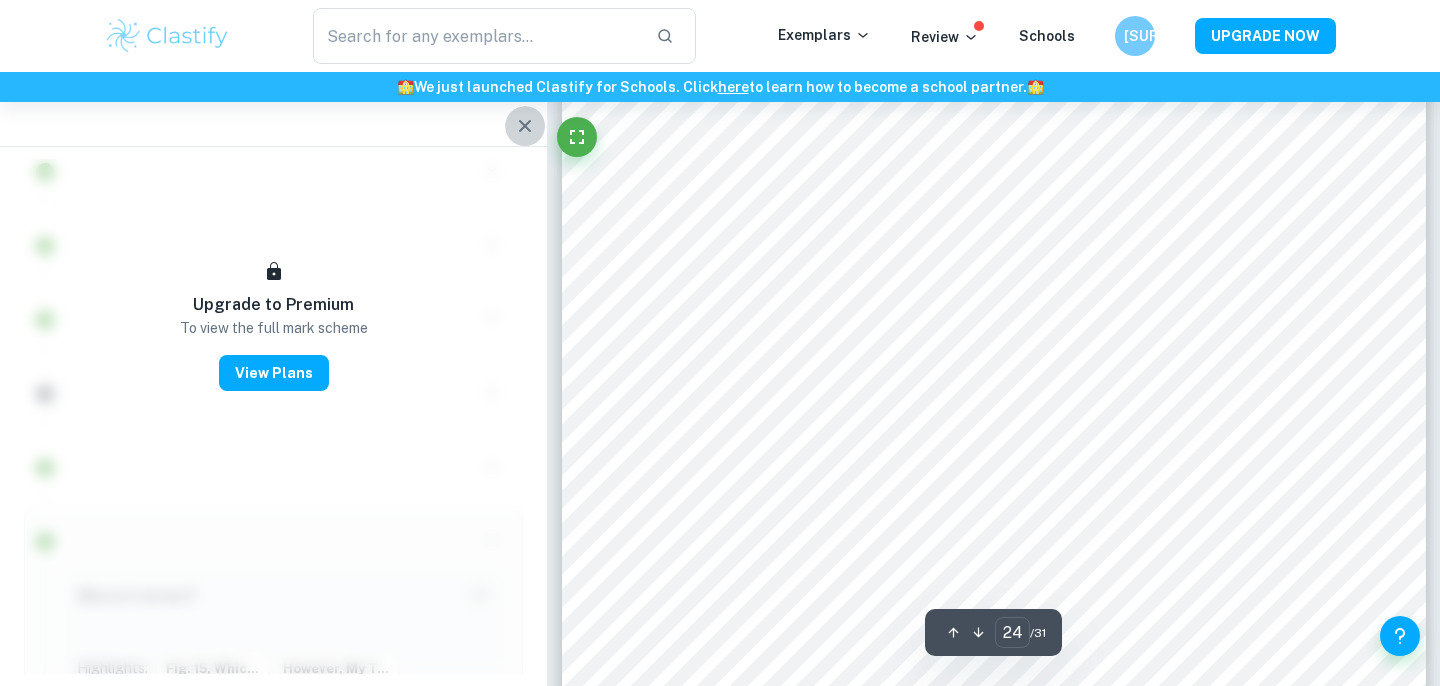 click 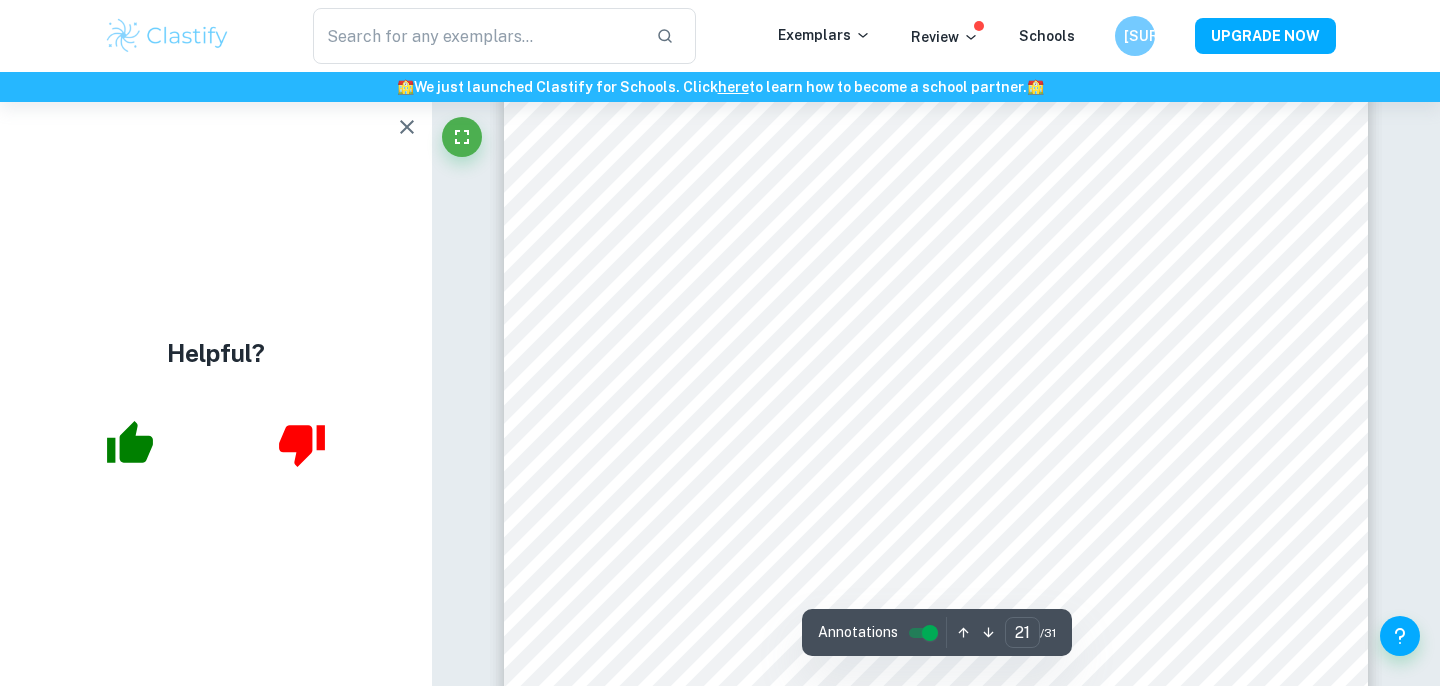 scroll, scrollTop: 24895, scrollLeft: 0, axis: vertical 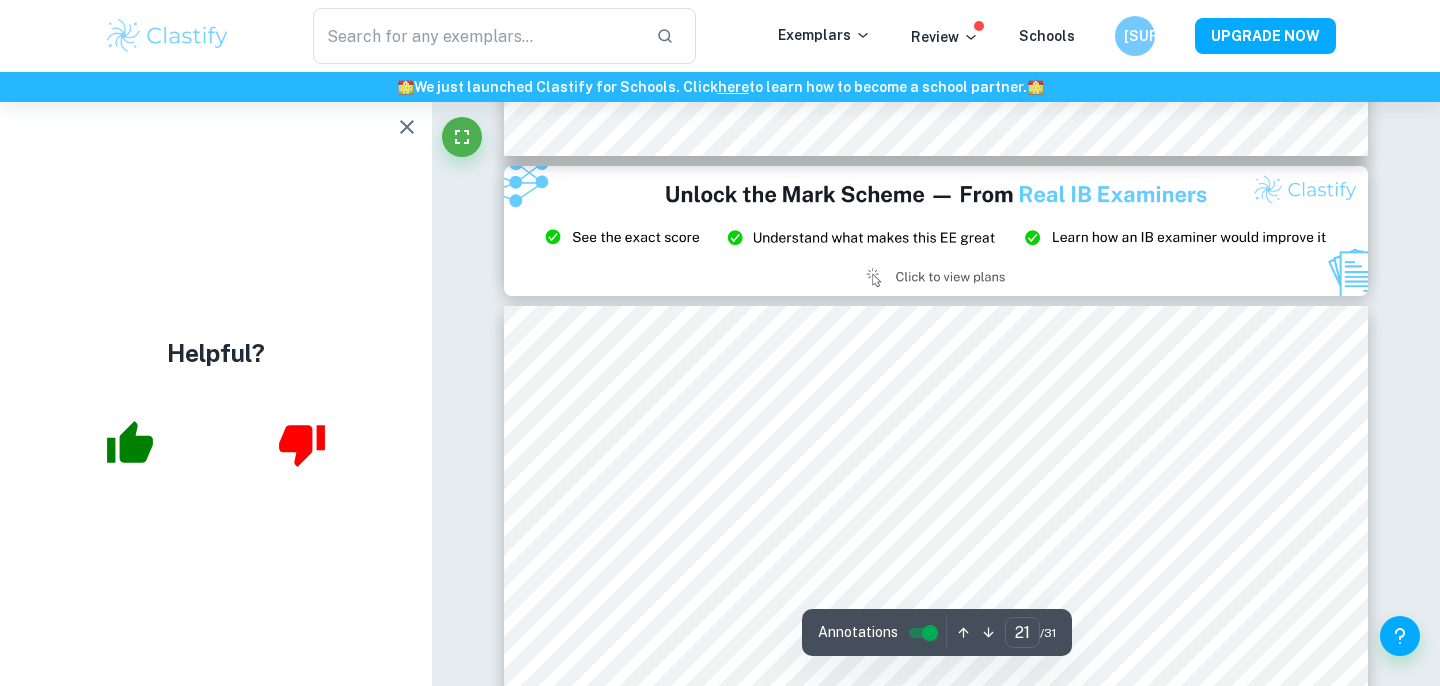 type on "20" 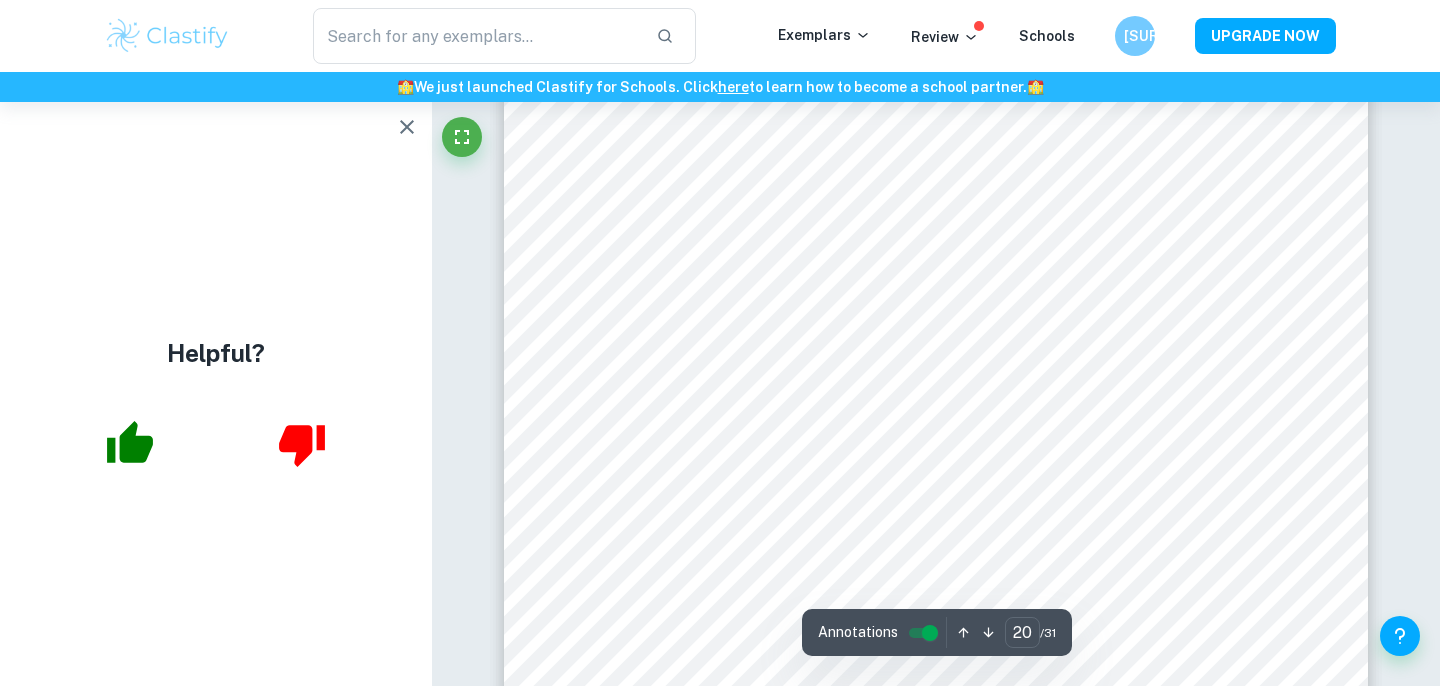 scroll, scrollTop: 23870, scrollLeft: 0, axis: vertical 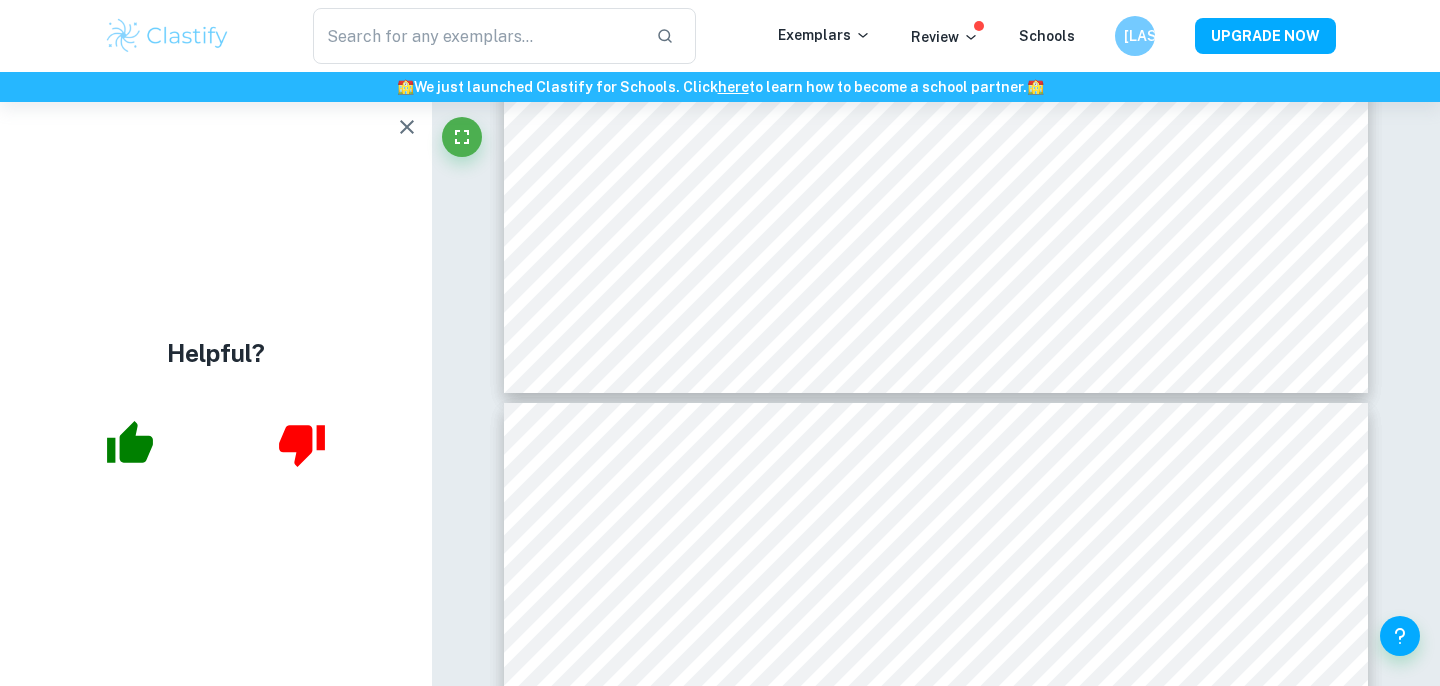 click 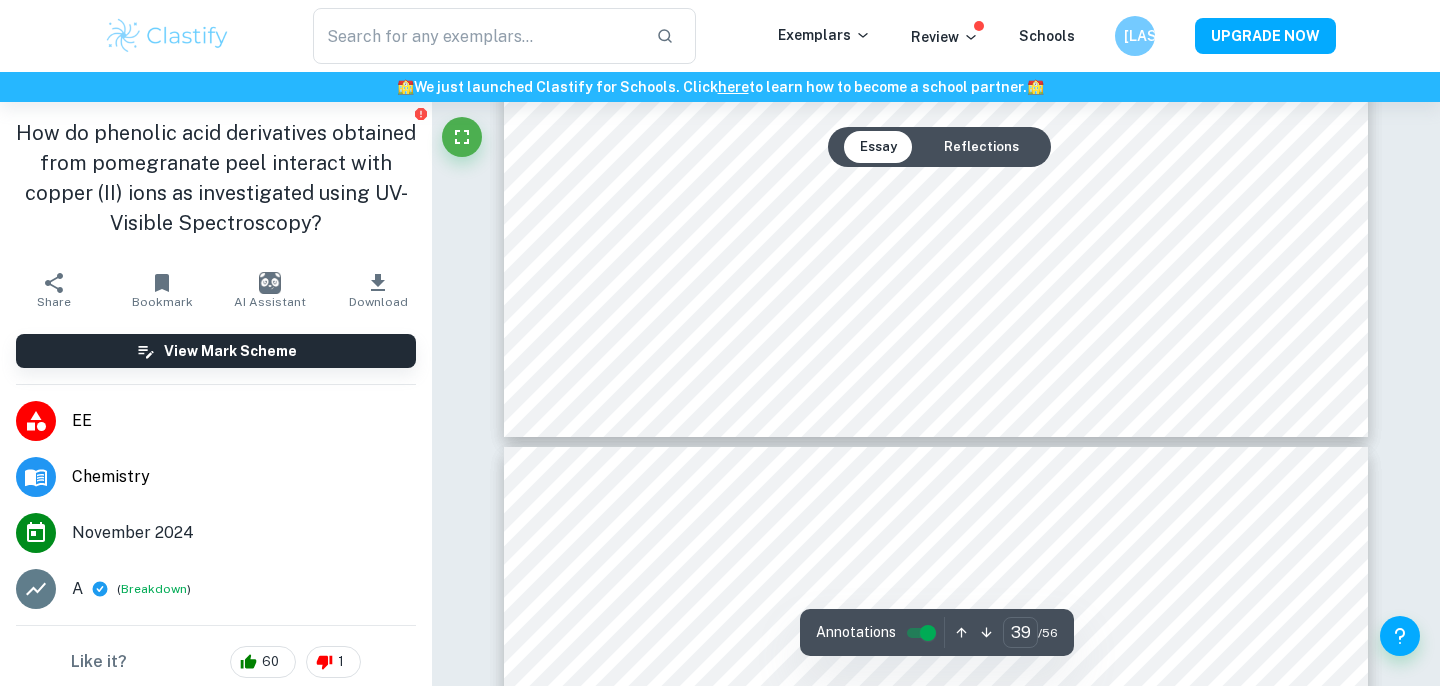 scroll, scrollTop: 47945, scrollLeft: 0, axis: vertical 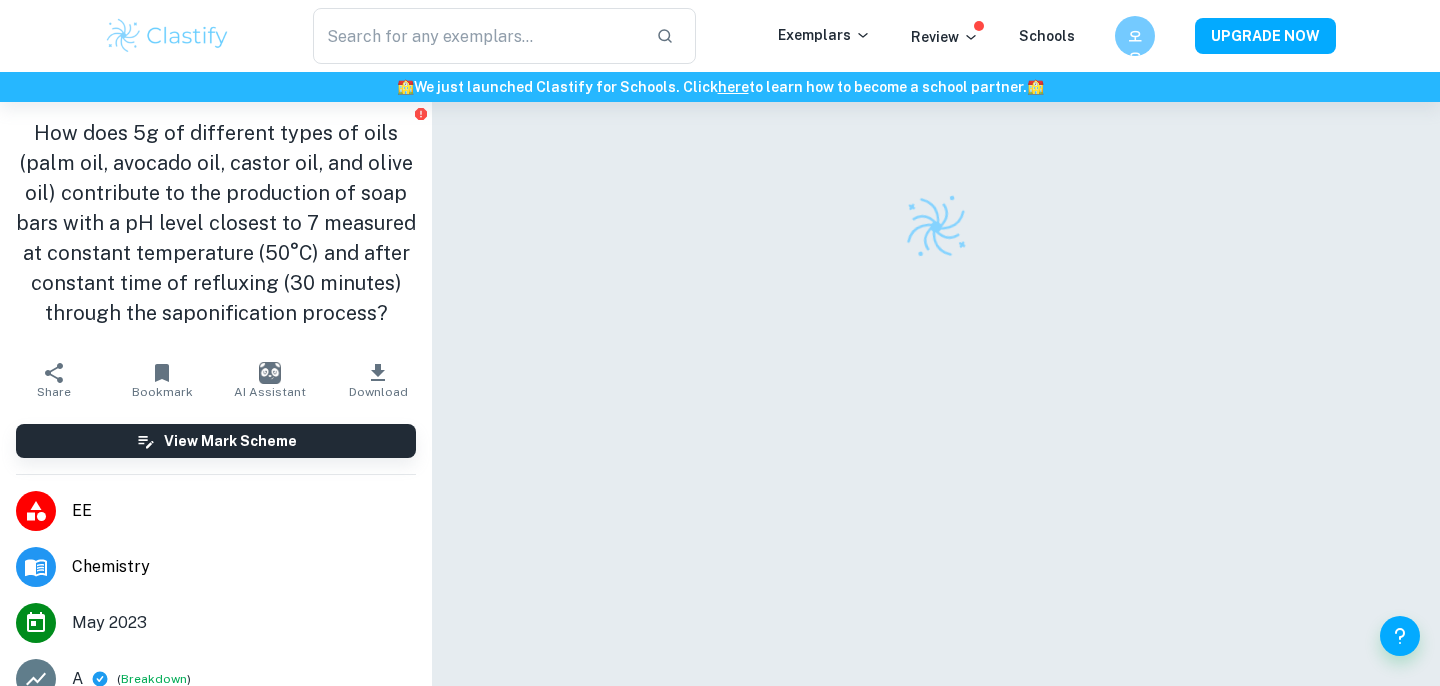 checkbox on "true" 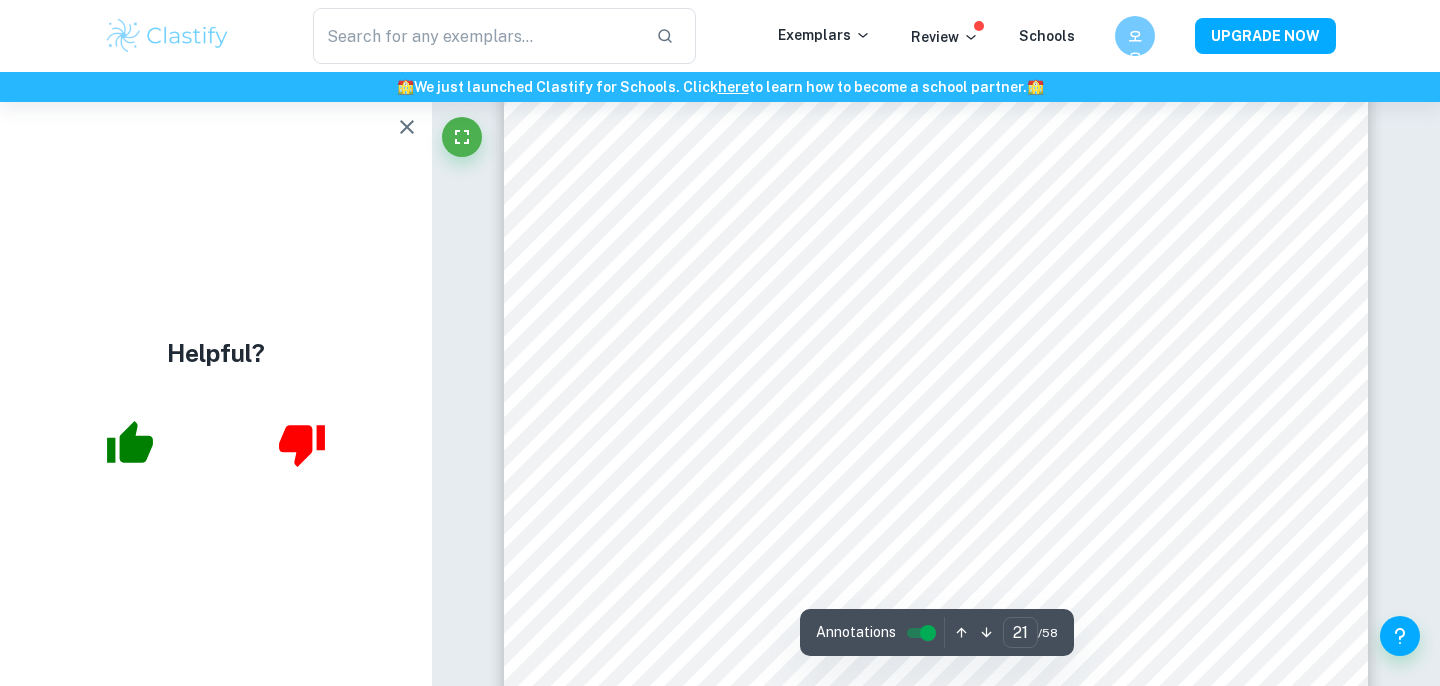 scroll, scrollTop: 23661, scrollLeft: 0, axis: vertical 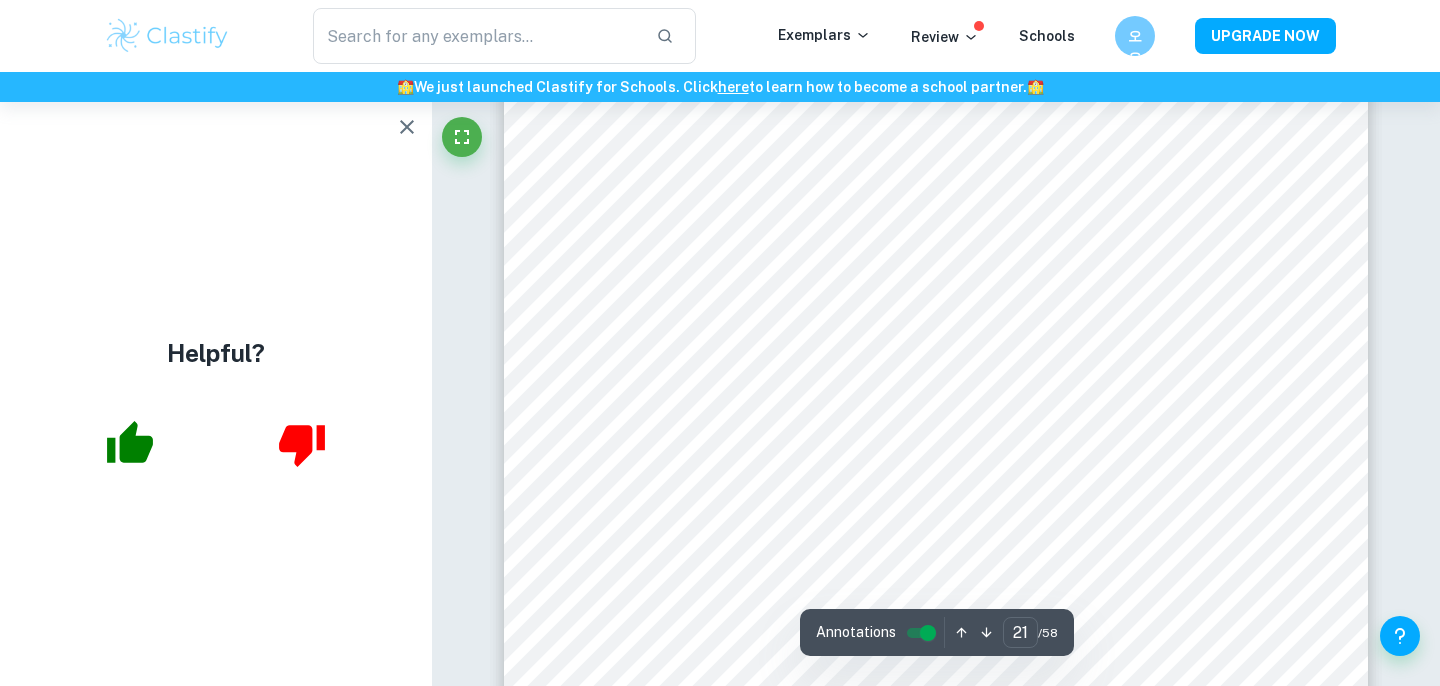 click 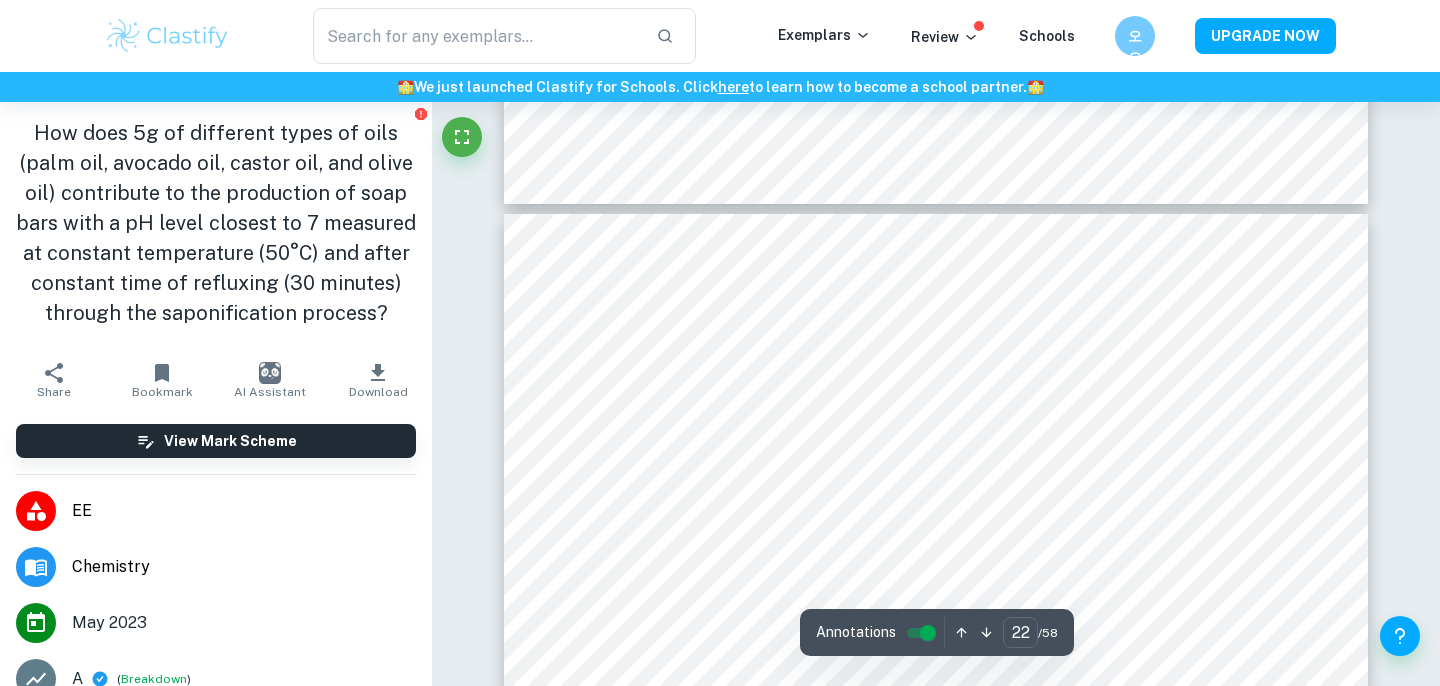 scroll, scrollTop: 24297, scrollLeft: 0, axis: vertical 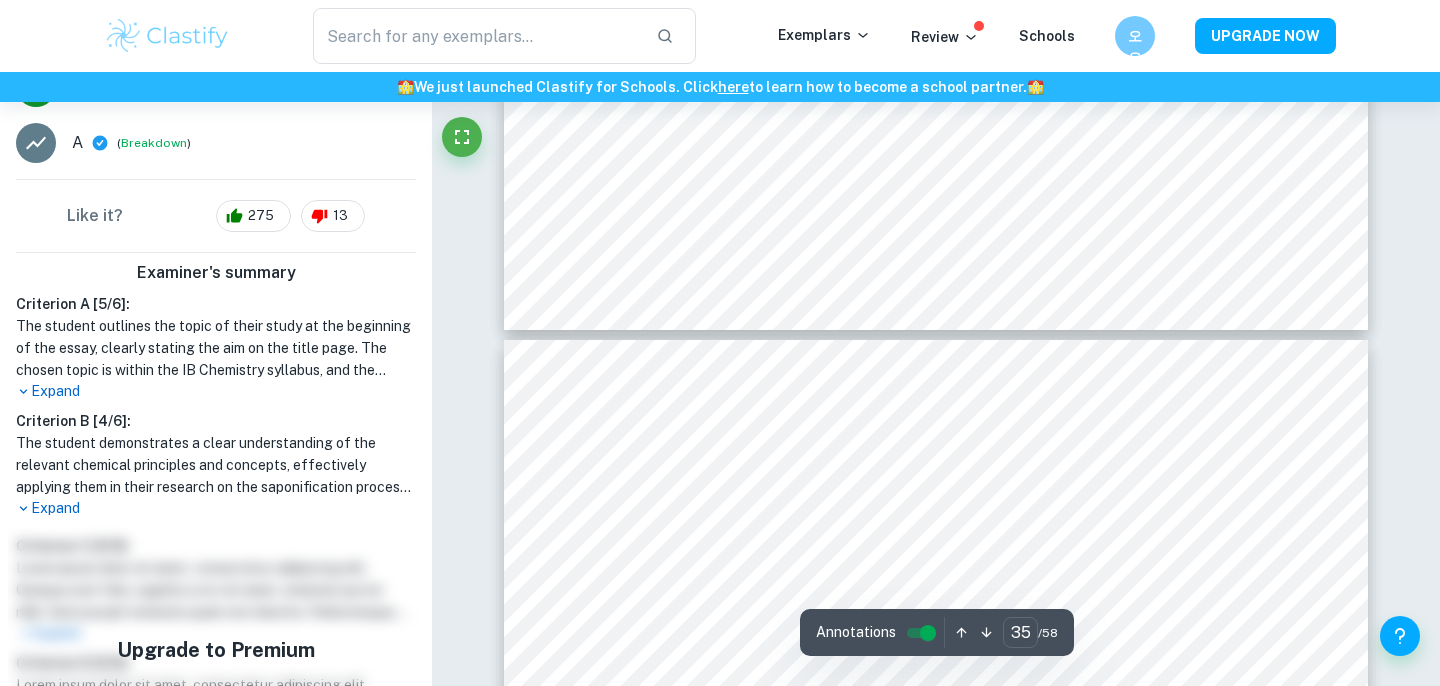 type on "36" 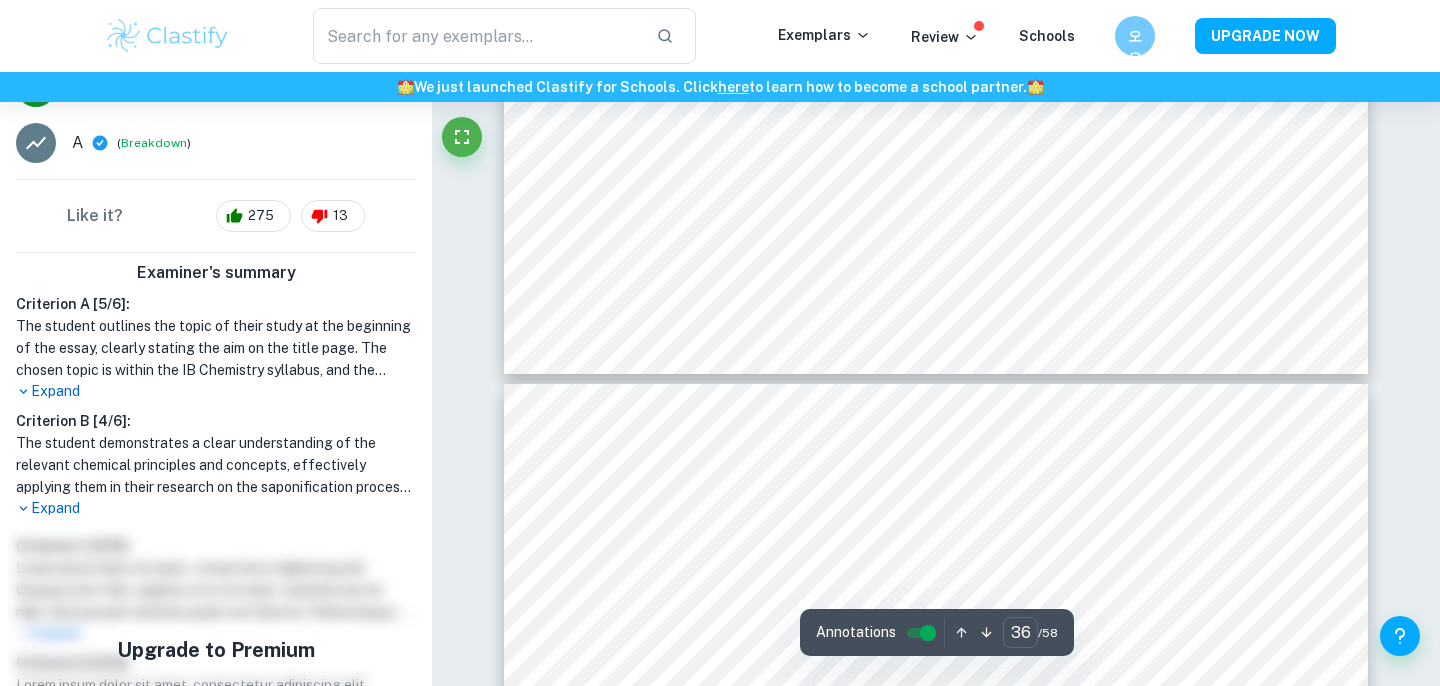 scroll, scrollTop: 41330, scrollLeft: 0, axis: vertical 